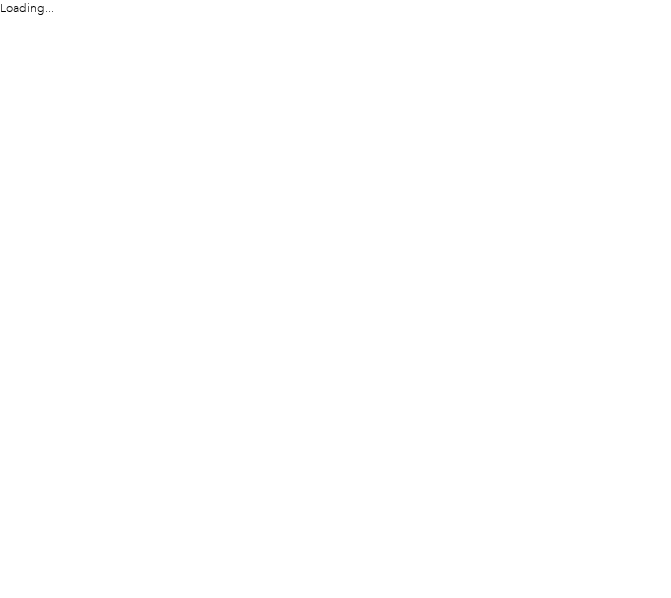scroll, scrollTop: 0, scrollLeft: 0, axis: both 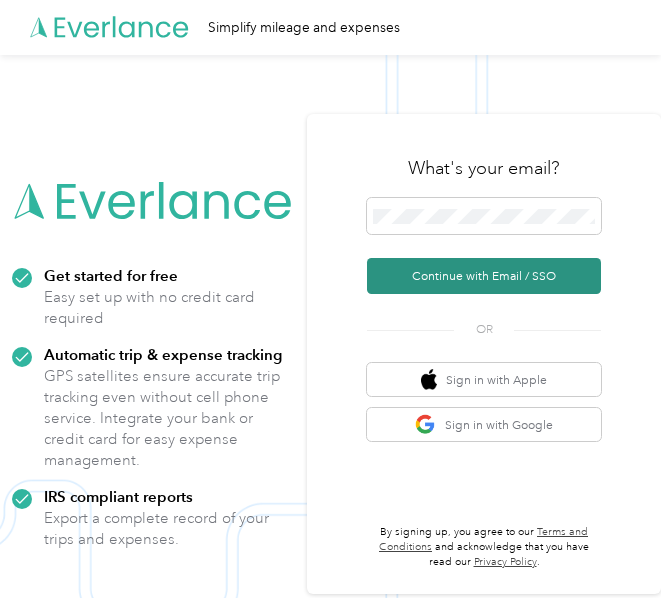 click on "Continue with Email / SSO" at bounding box center [484, 276] 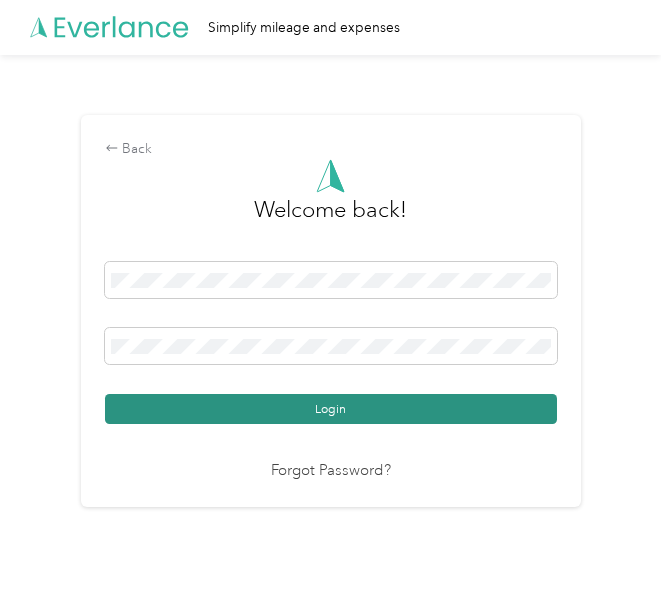 click on "Login" at bounding box center [331, 409] 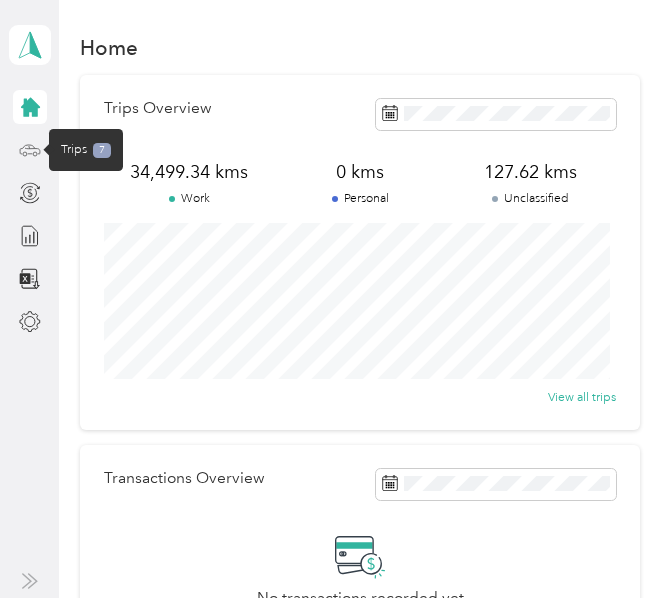 click 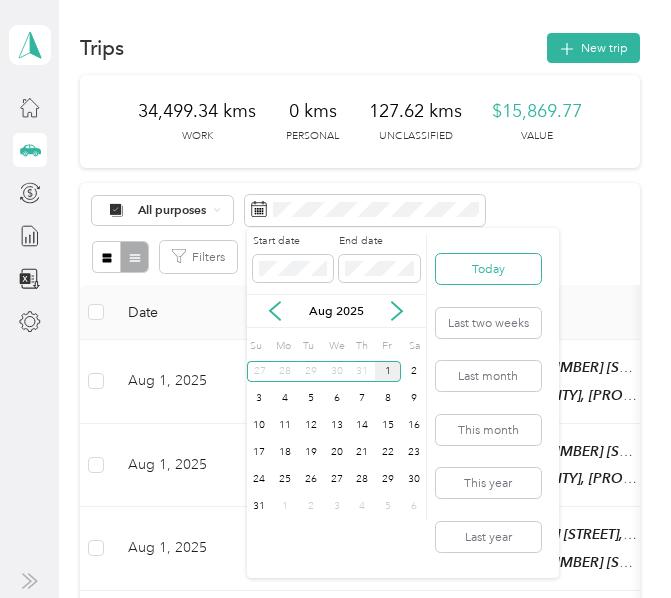 click on "Today" at bounding box center (488, 269) 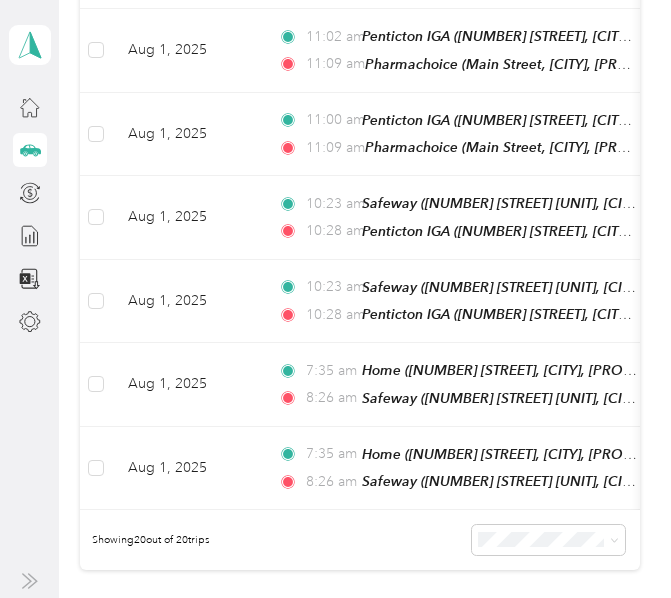 scroll, scrollTop: 1400, scrollLeft: 0, axis: vertical 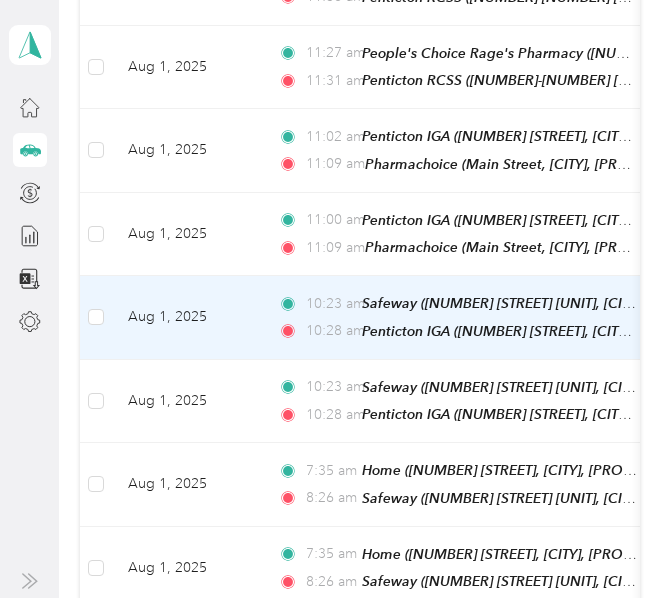 click on "Aug 1, 2025" at bounding box center [187, 318] 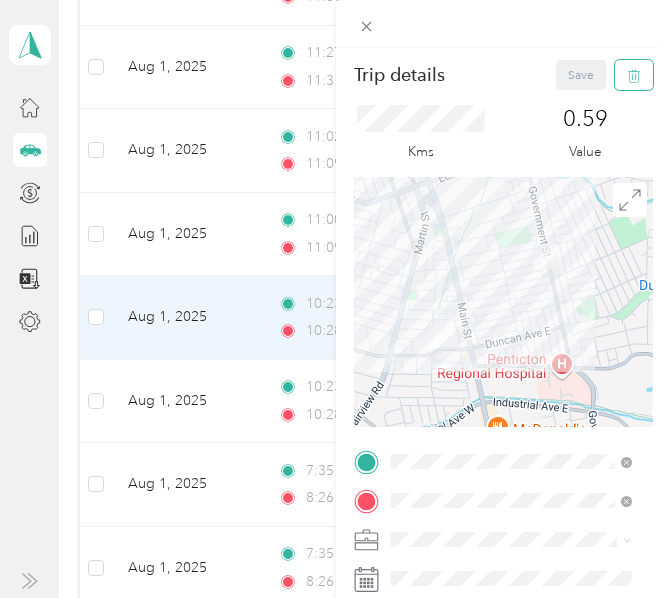 click 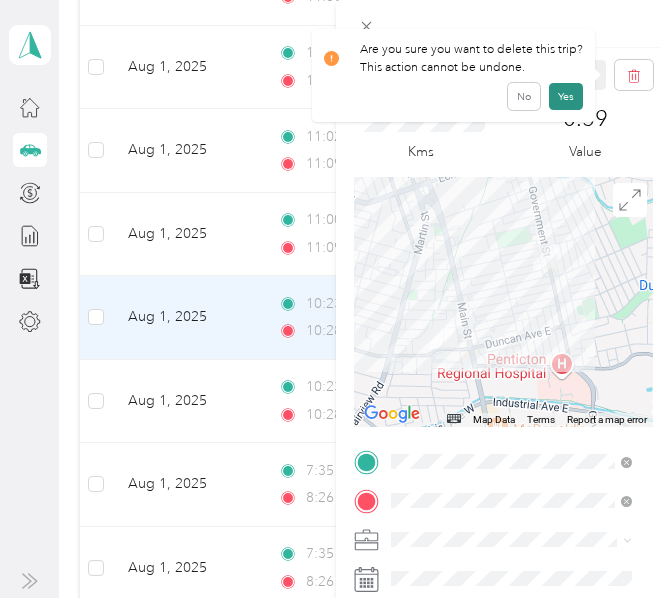 click on "Yes" at bounding box center [566, 96] 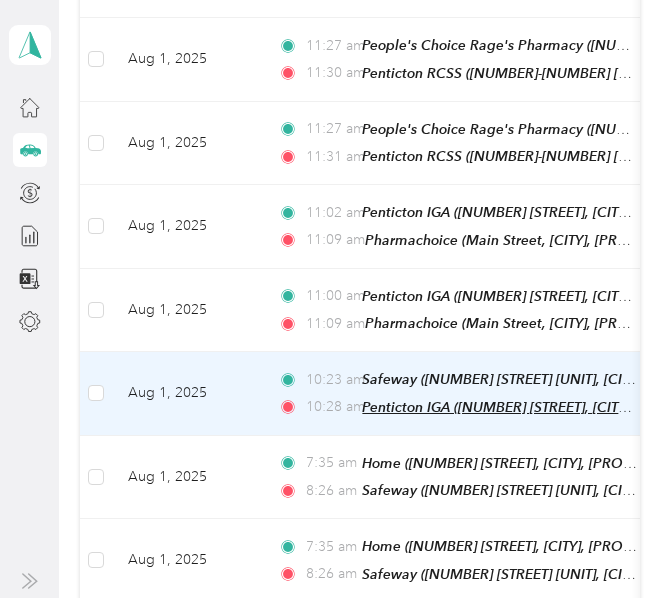 scroll, scrollTop: 1500, scrollLeft: 0, axis: vertical 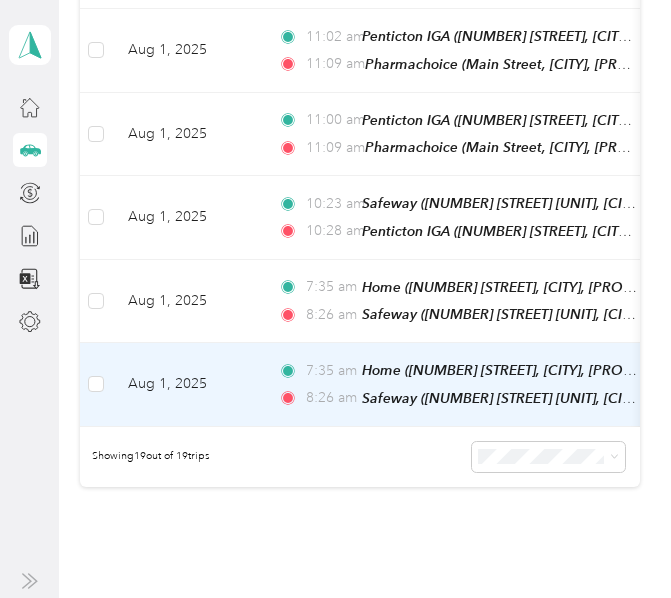click on "Aug 1, 2025" at bounding box center (187, 385) 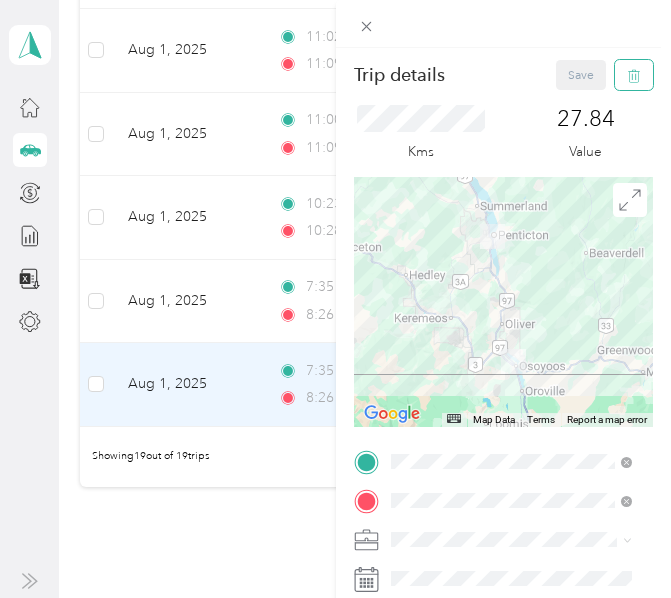 click at bounding box center (634, 75) 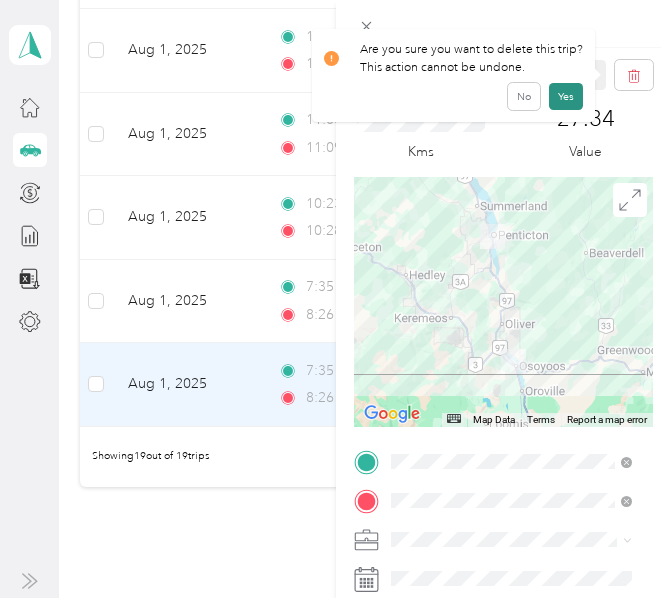 click on "Yes" at bounding box center (566, 96) 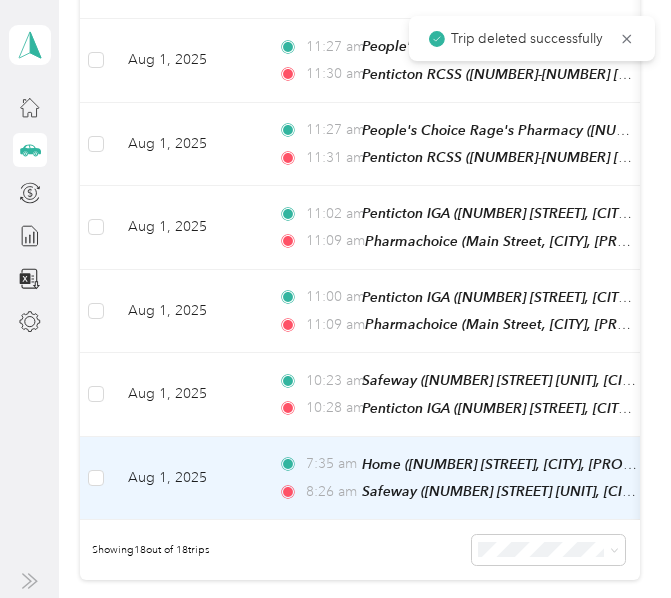 scroll, scrollTop: 1300, scrollLeft: 0, axis: vertical 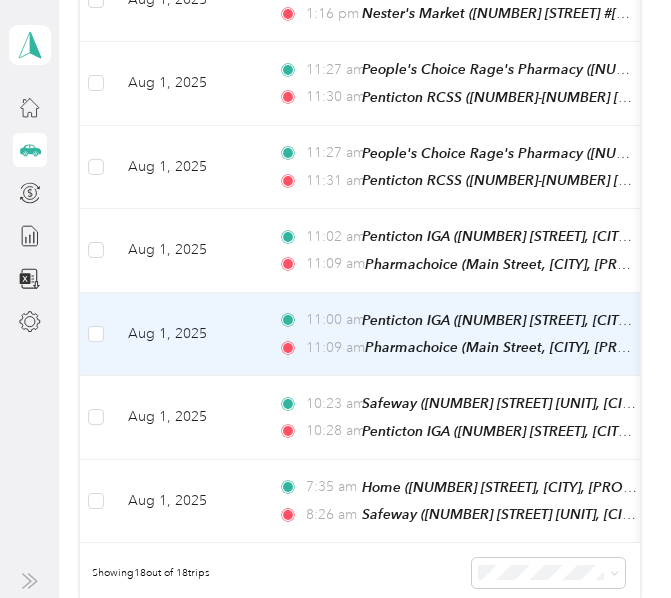 click on "Aug 1, 2025" at bounding box center [187, 335] 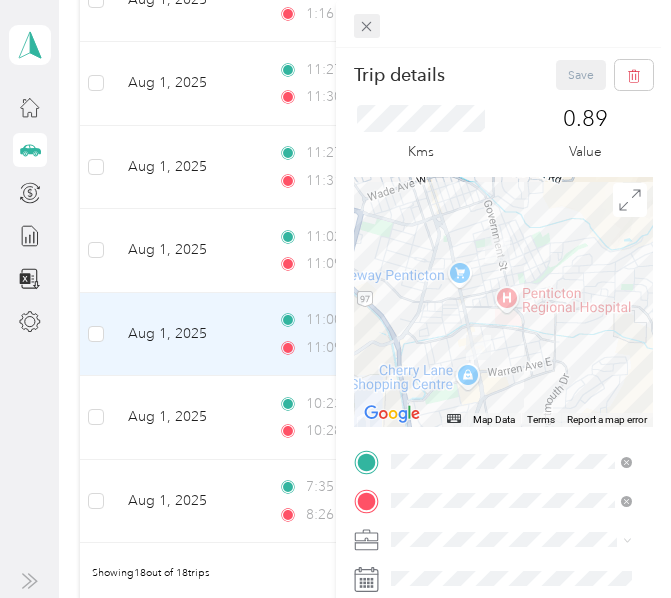 click 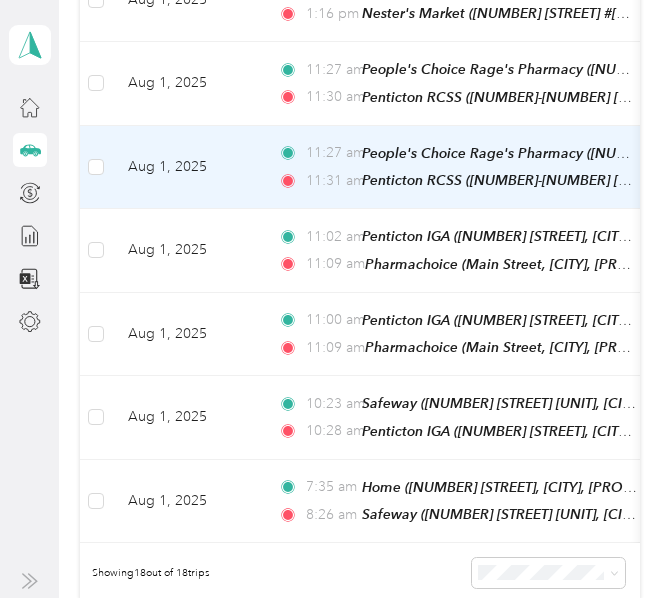 scroll, scrollTop: 1200, scrollLeft: 0, axis: vertical 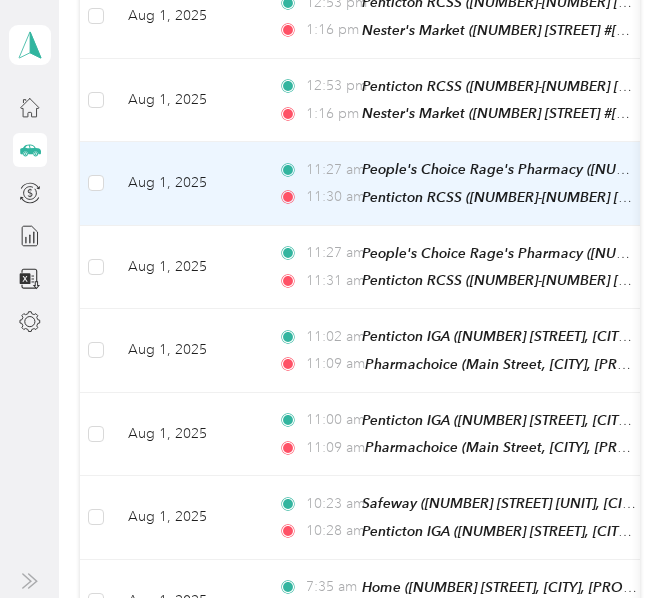click on "Aug 1, 2025" at bounding box center (187, 184) 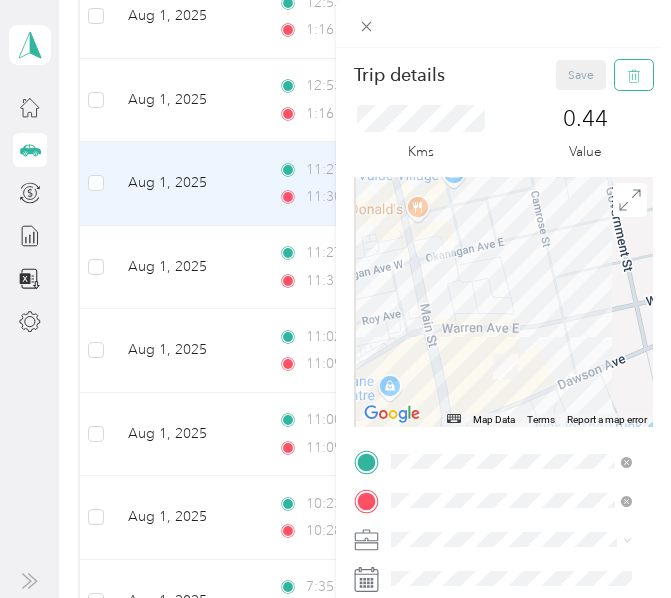 click 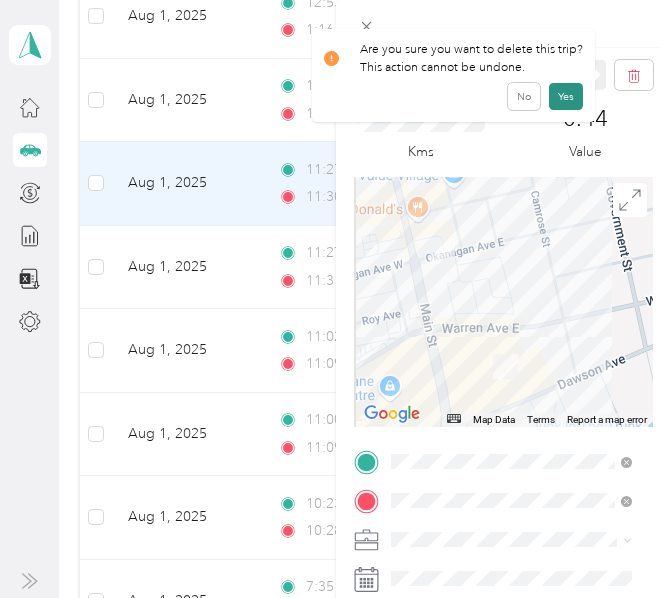 click on "Yes" at bounding box center (566, 96) 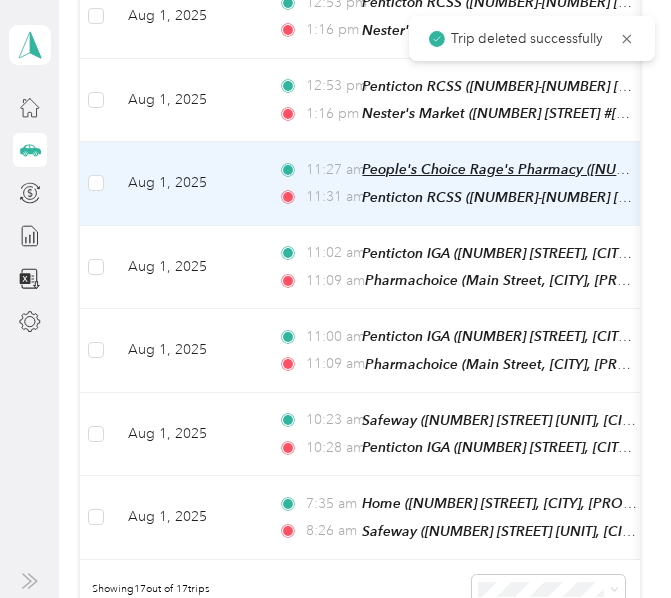 scroll, scrollTop: 1100, scrollLeft: 0, axis: vertical 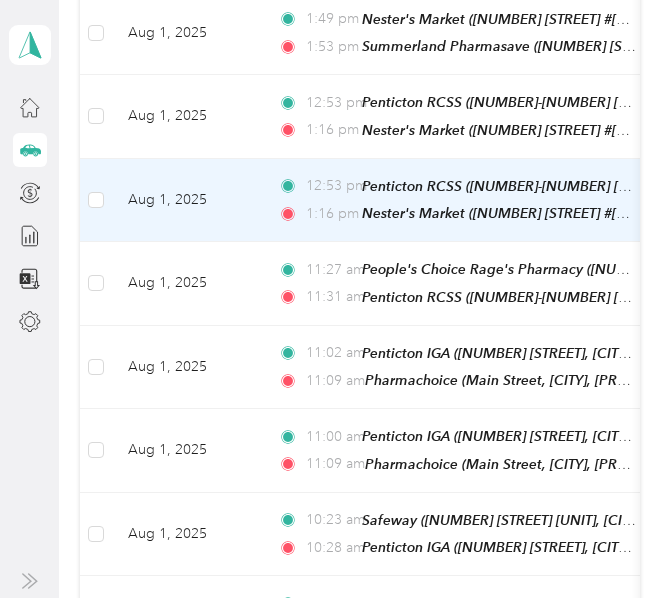 click on "Aug 1, 2025" at bounding box center [187, 201] 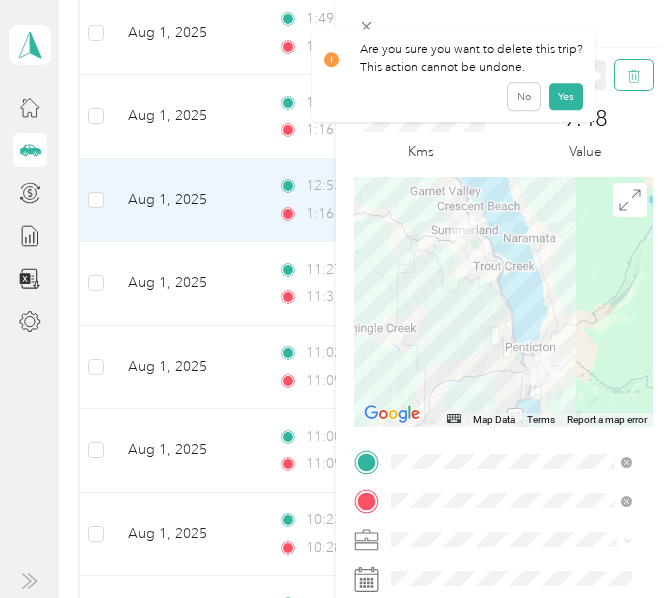 click 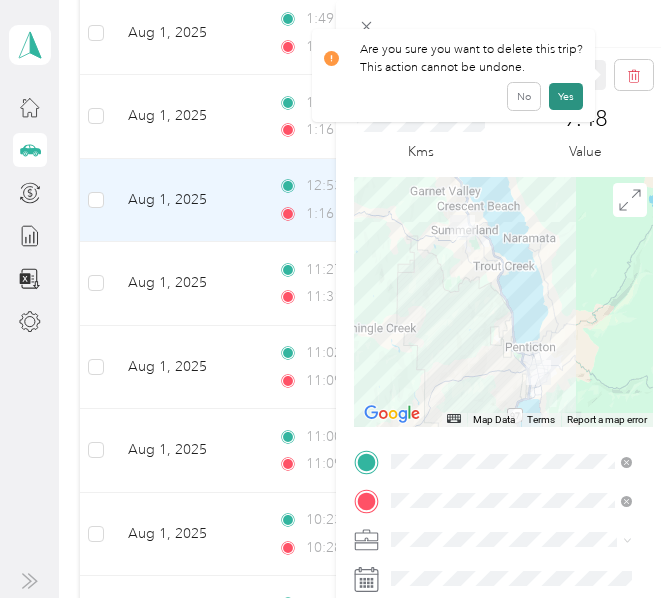 click on "Yes" at bounding box center (566, 96) 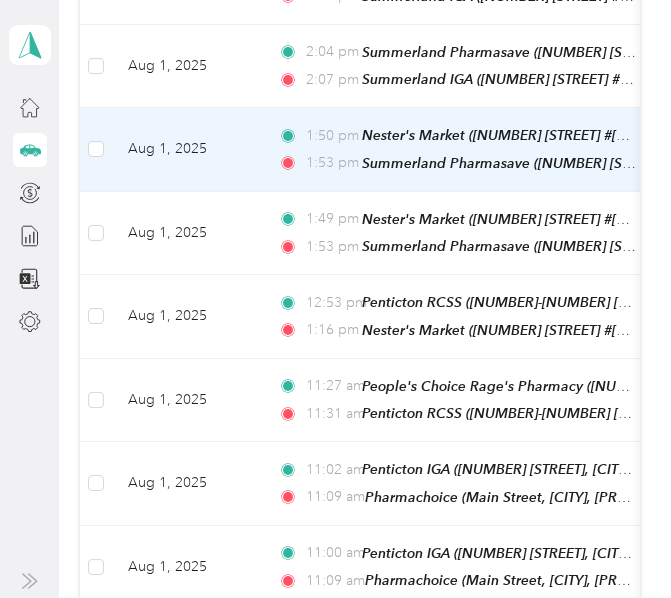 scroll, scrollTop: 800, scrollLeft: 0, axis: vertical 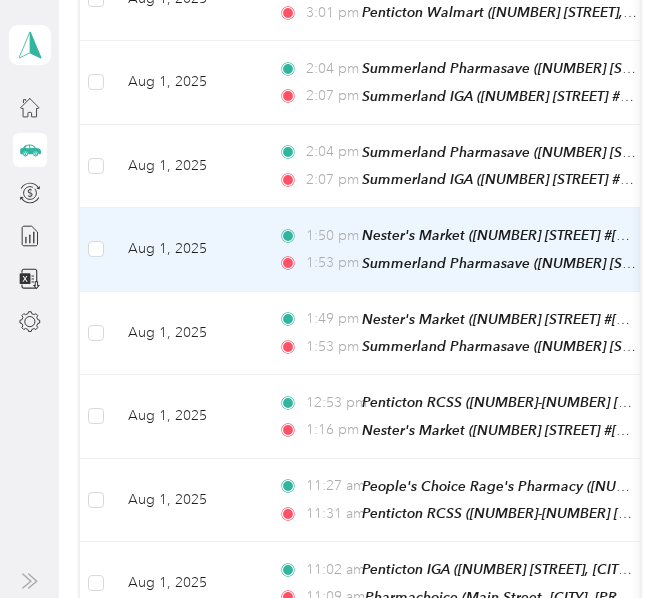 click on "Aug 1, 2025" at bounding box center (187, 250) 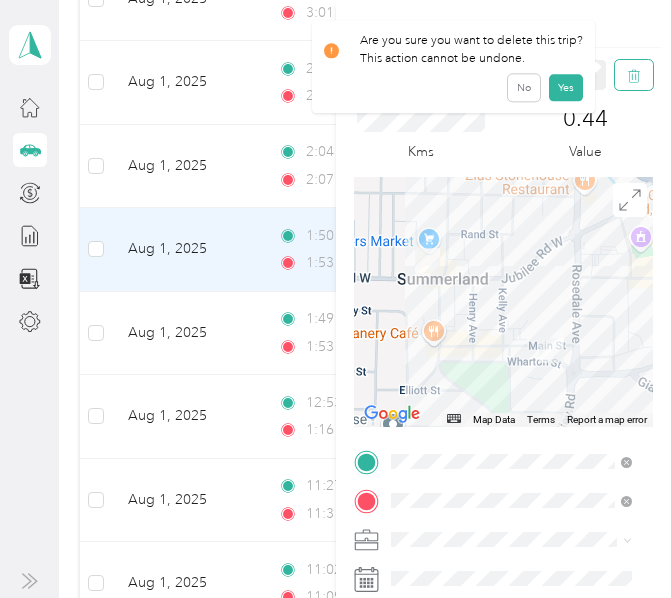 click 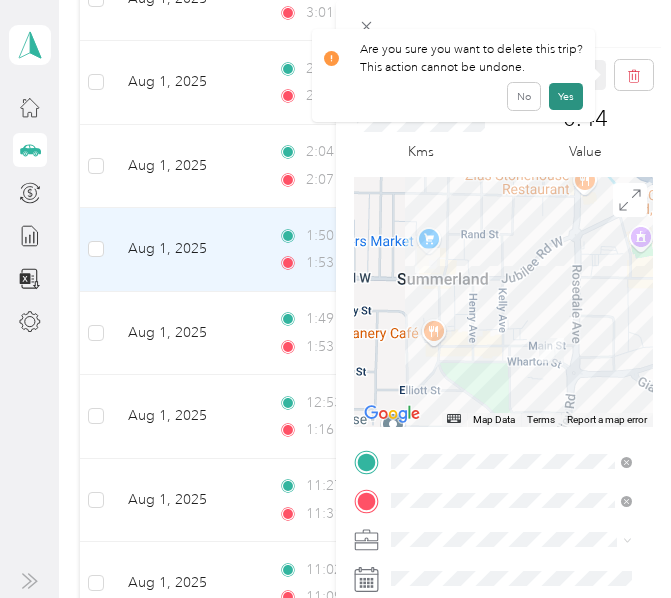 click on "Yes" at bounding box center [566, 96] 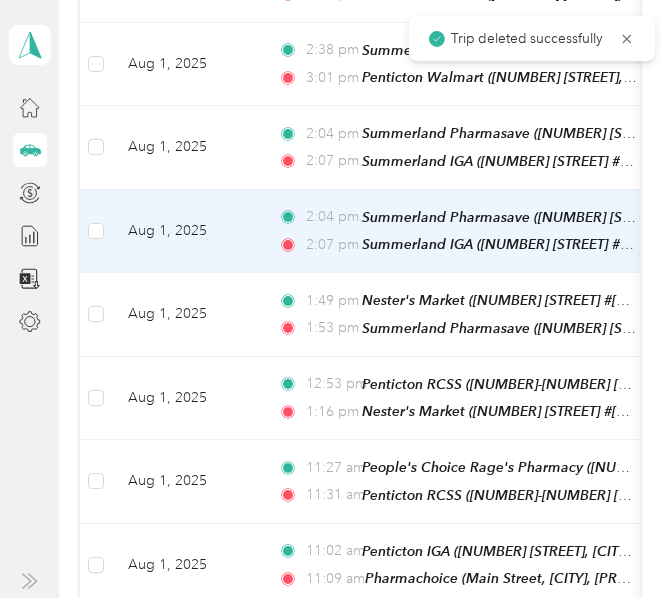 scroll, scrollTop: 700, scrollLeft: 0, axis: vertical 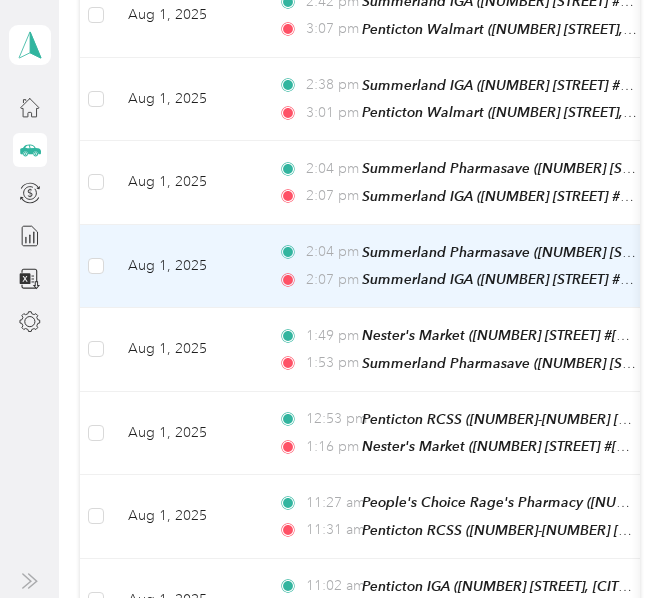 click on "Aug 1, 2025" at bounding box center (187, 267) 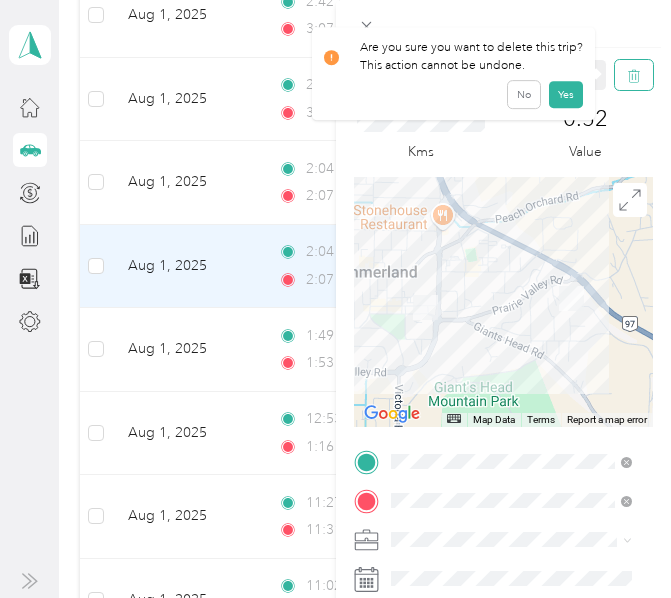click 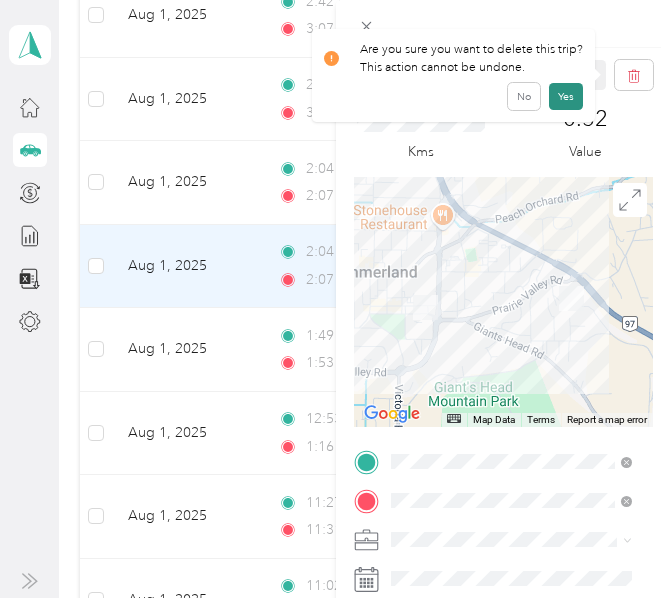 click on "Yes" at bounding box center (566, 96) 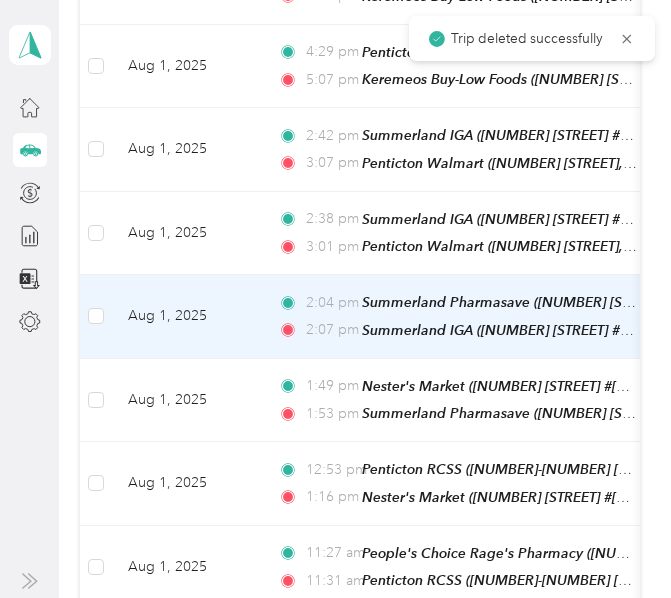 scroll, scrollTop: 500, scrollLeft: 0, axis: vertical 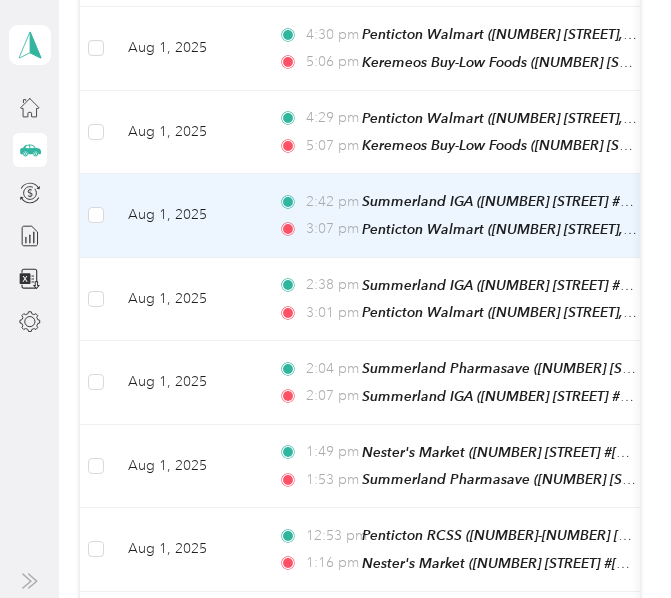 click on "Aug 1, 2025" at bounding box center (187, 216) 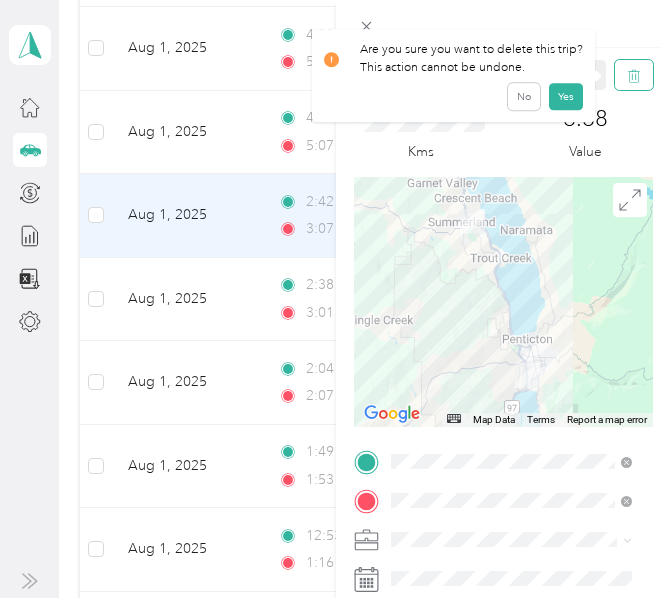 click 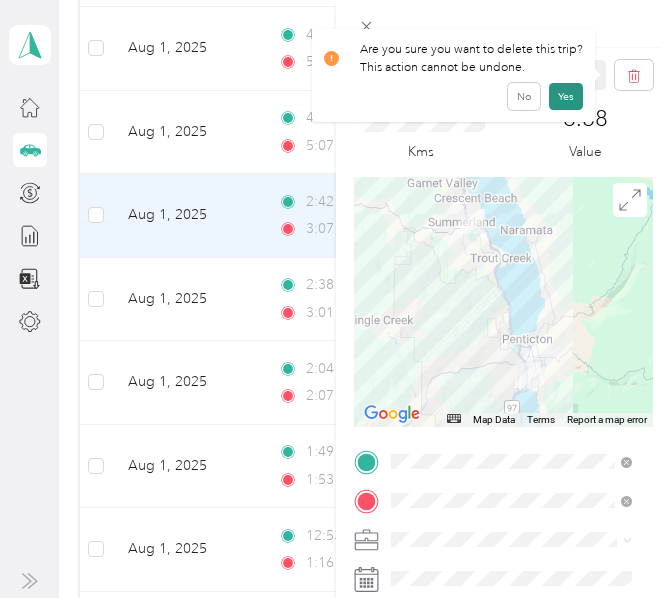 click on "Yes" at bounding box center (566, 96) 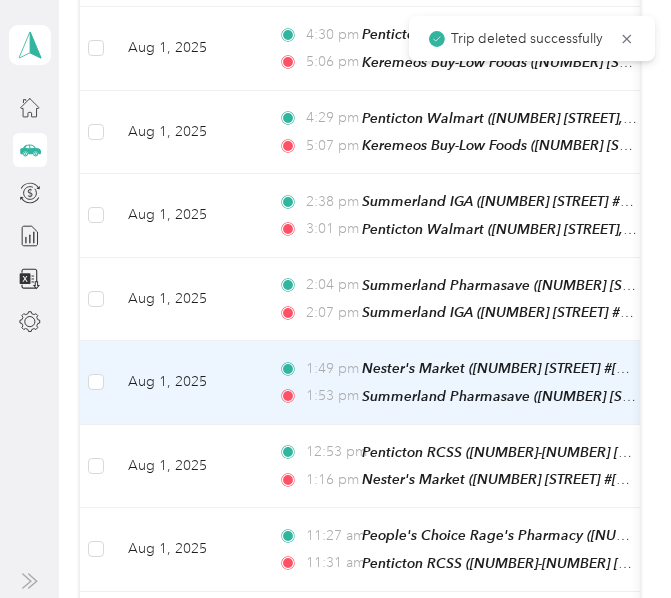 scroll, scrollTop: 400, scrollLeft: 0, axis: vertical 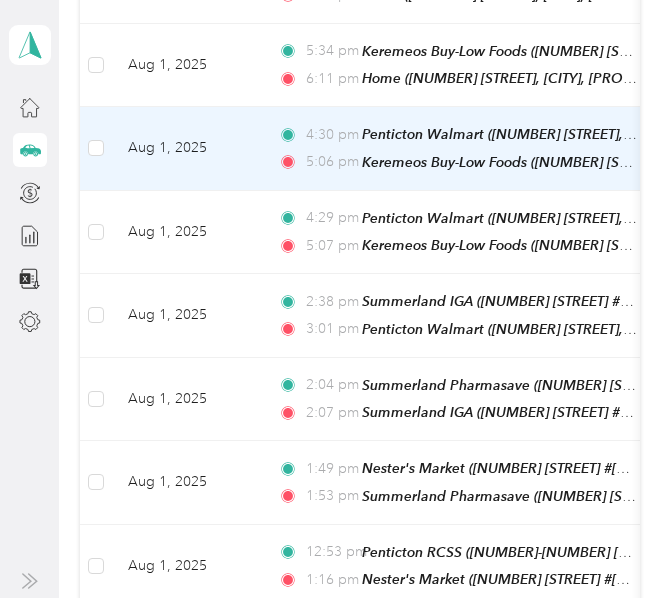 click on "Aug 1, 2025" at bounding box center (187, 149) 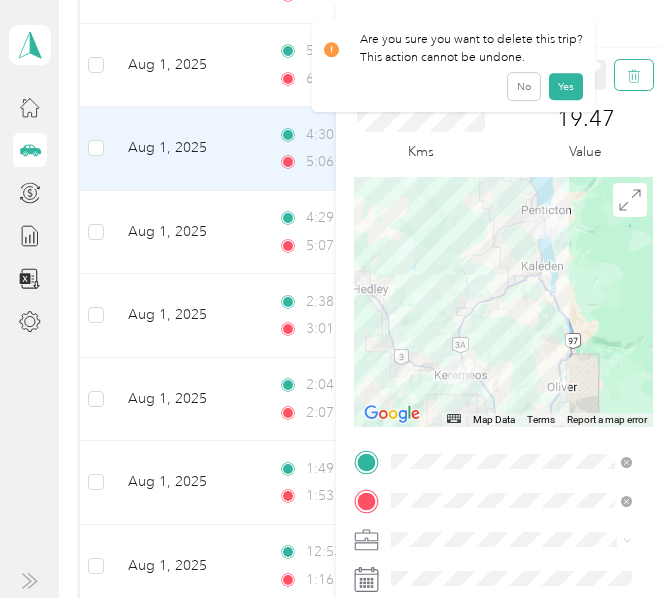 click 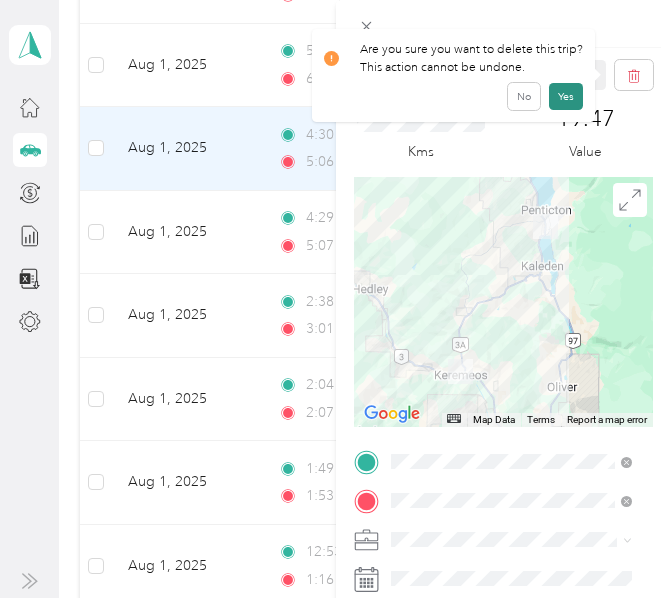 click on "Yes" at bounding box center (566, 96) 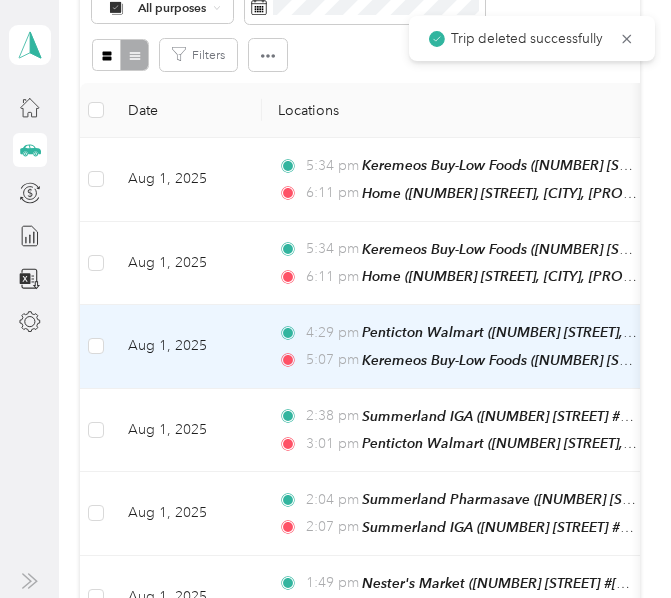 scroll, scrollTop: 200, scrollLeft: 0, axis: vertical 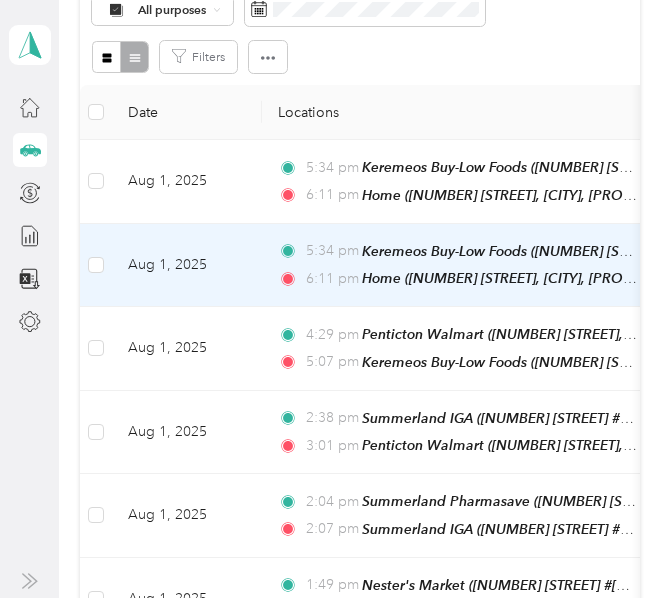 click on "Aug 1, 2025" at bounding box center [187, 266] 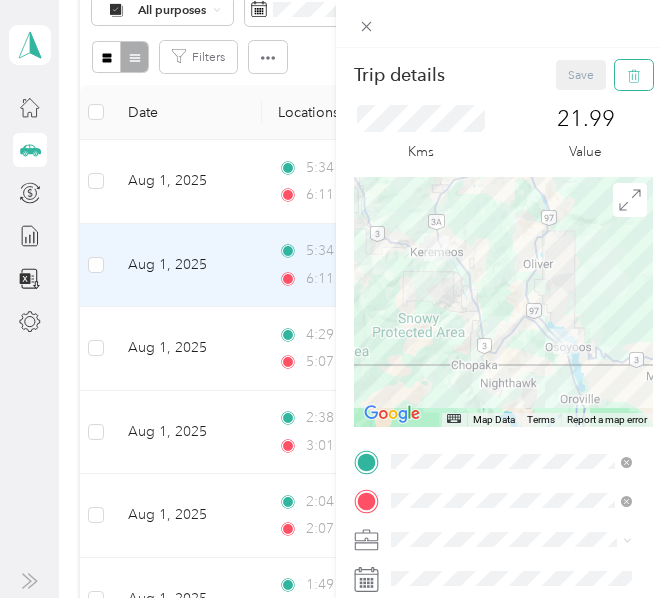 click 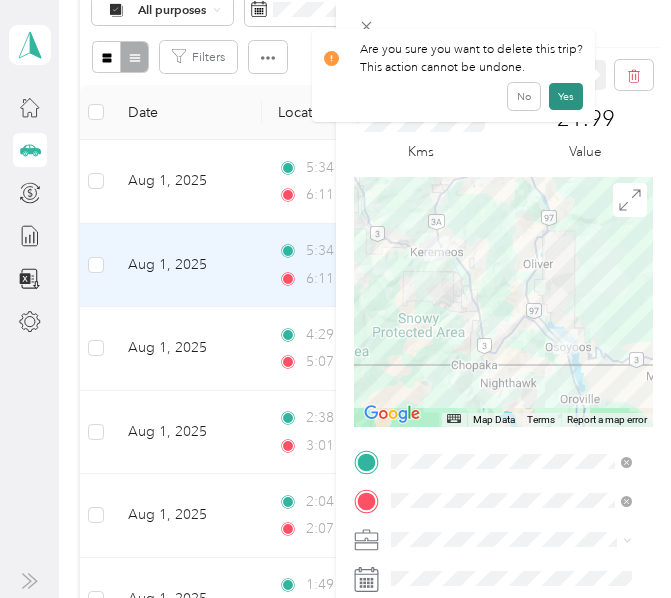 click on "Yes" at bounding box center (566, 96) 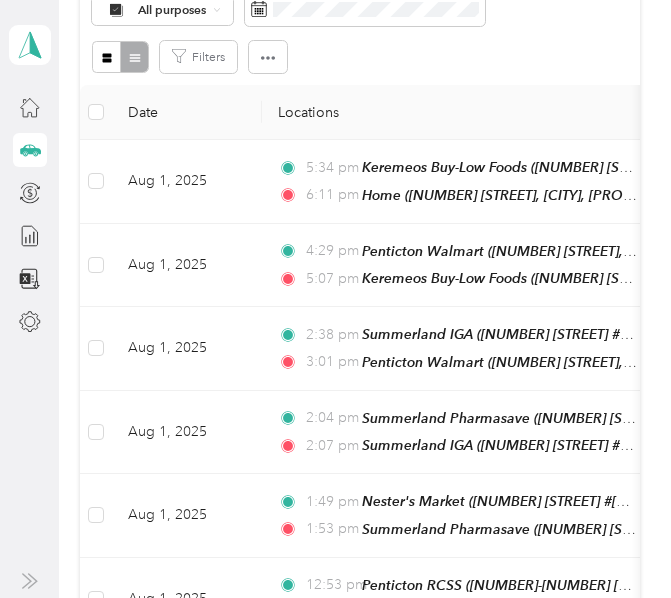 click on "[FIRST] [LAST] Personal dashboard" at bounding box center [29, 299] 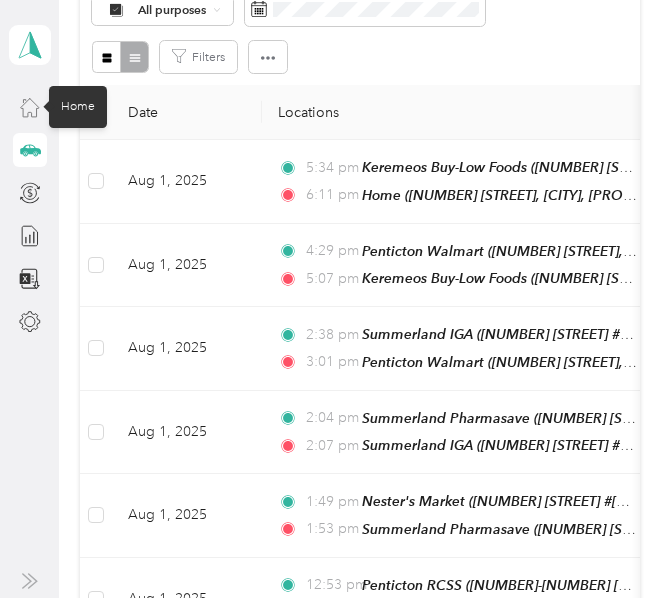 click 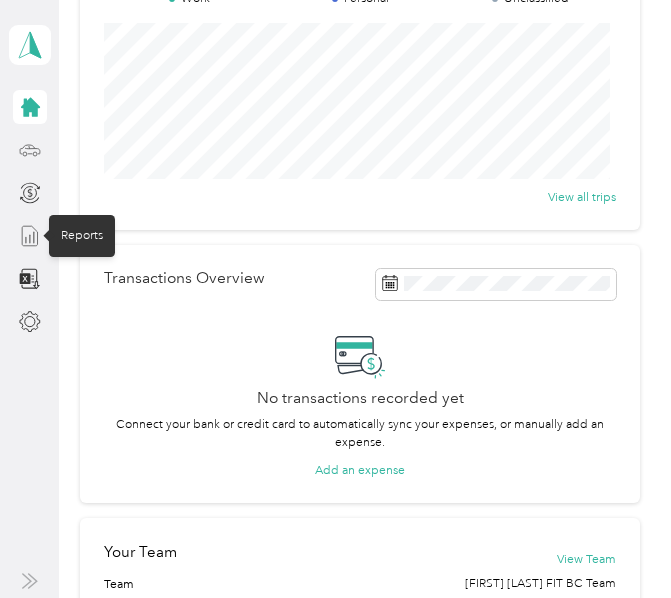 click 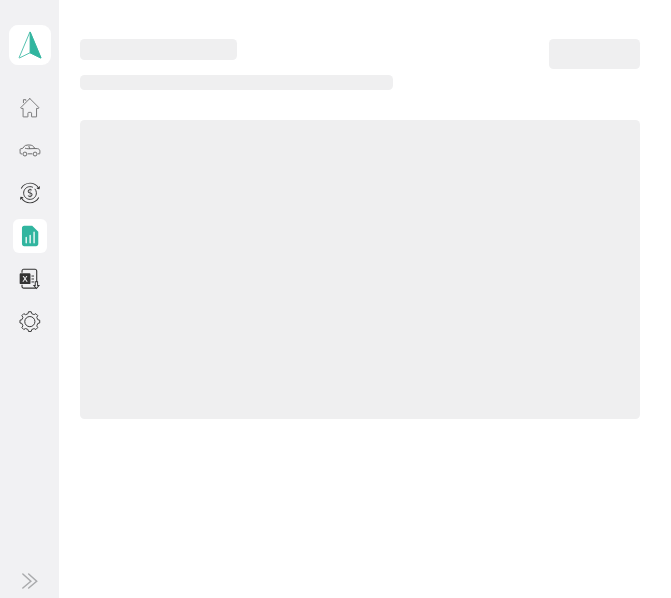 scroll, scrollTop: 0, scrollLeft: 0, axis: both 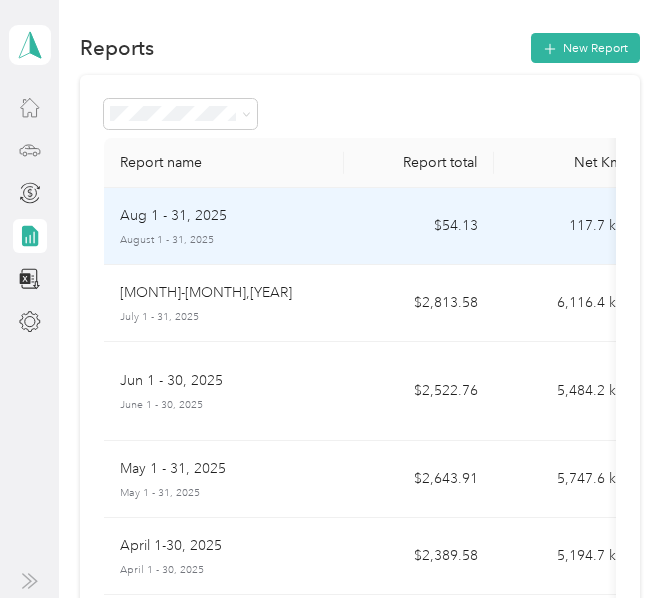 click on "Aug 1 - 31, 2025" at bounding box center (224, 216) 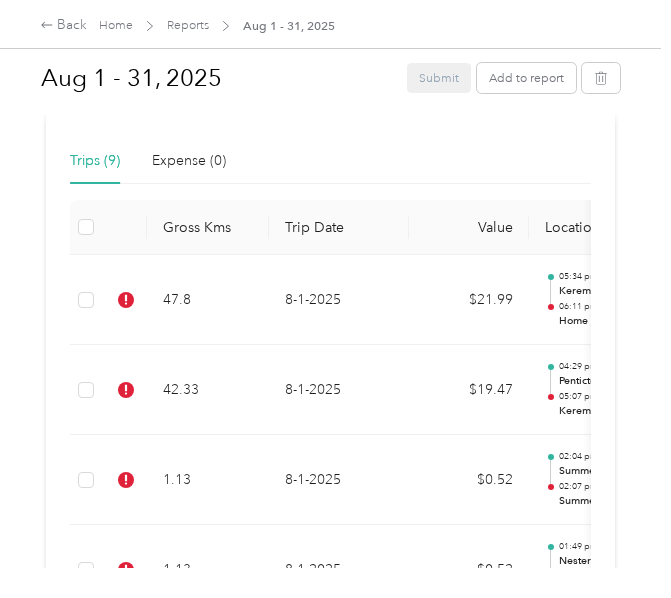 scroll, scrollTop: 400, scrollLeft: 0, axis: vertical 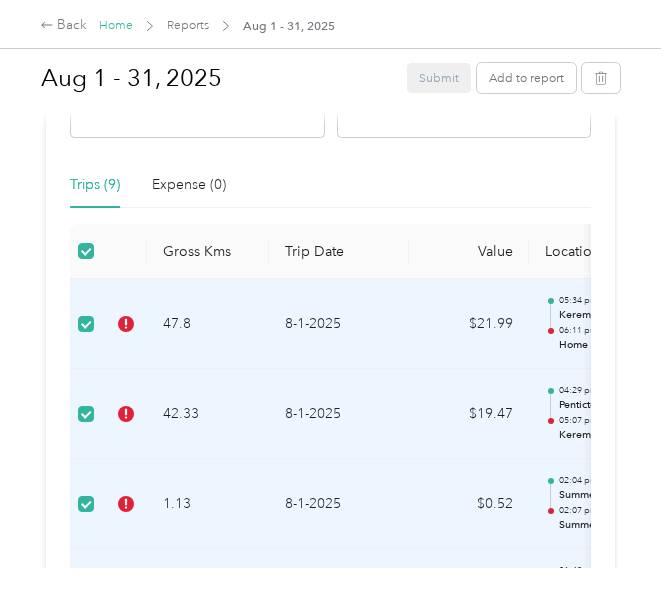 click on "Home" at bounding box center (116, 25) 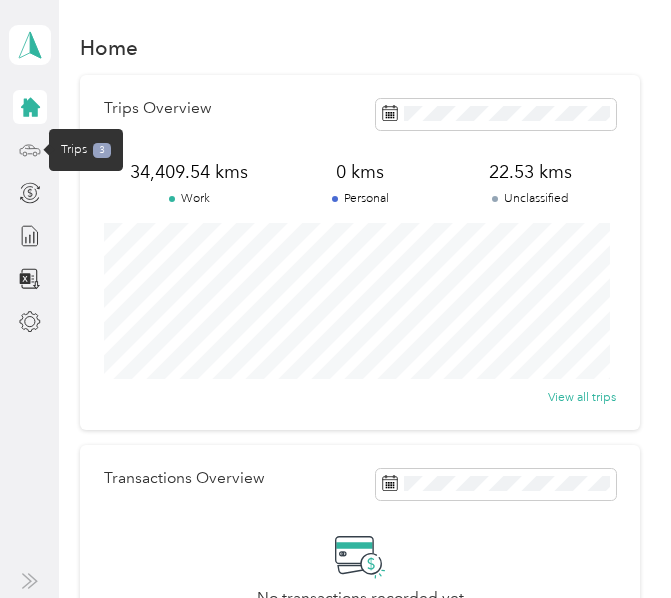 click 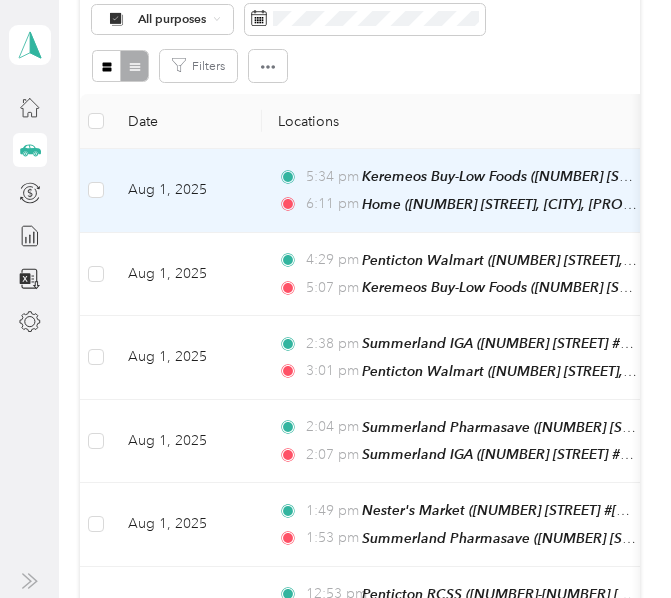 scroll, scrollTop: 300, scrollLeft: 0, axis: vertical 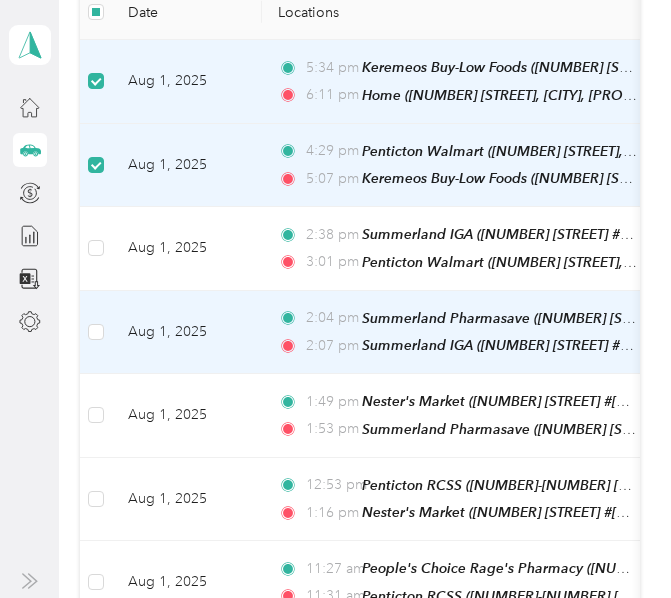 click at bounding box center (96, 333) 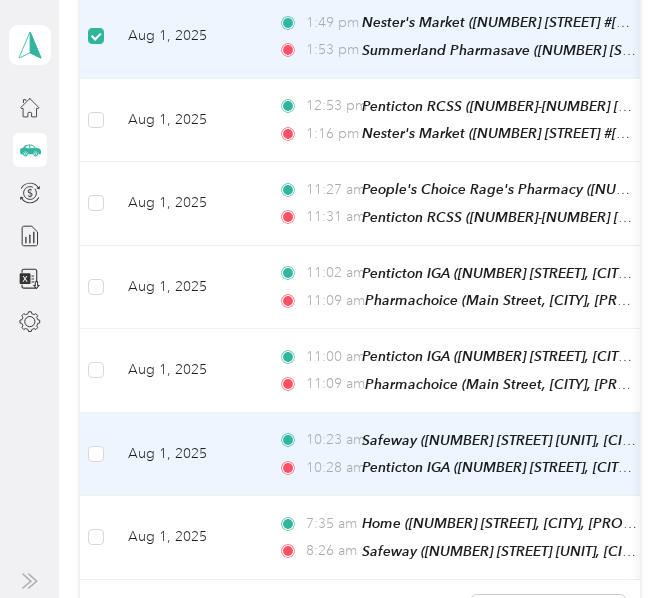 scroll, scrollTop: 656, scrollLeft: 0, axis: vertical 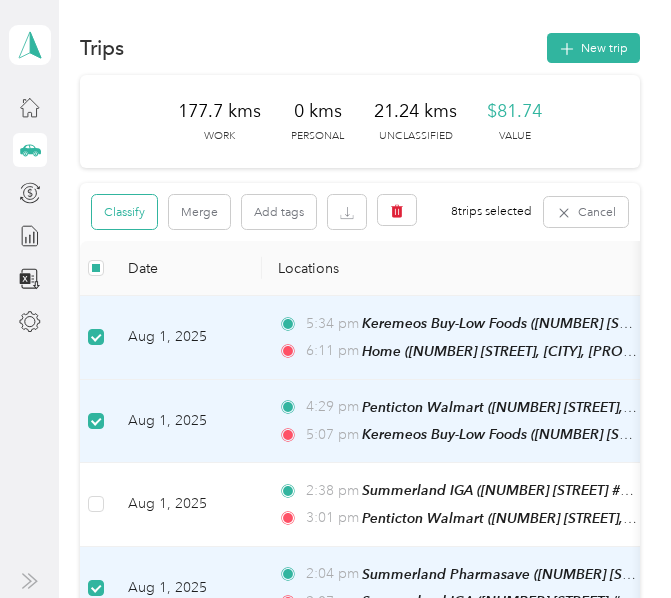 click on "Classify" at bounding box center (124, 212) 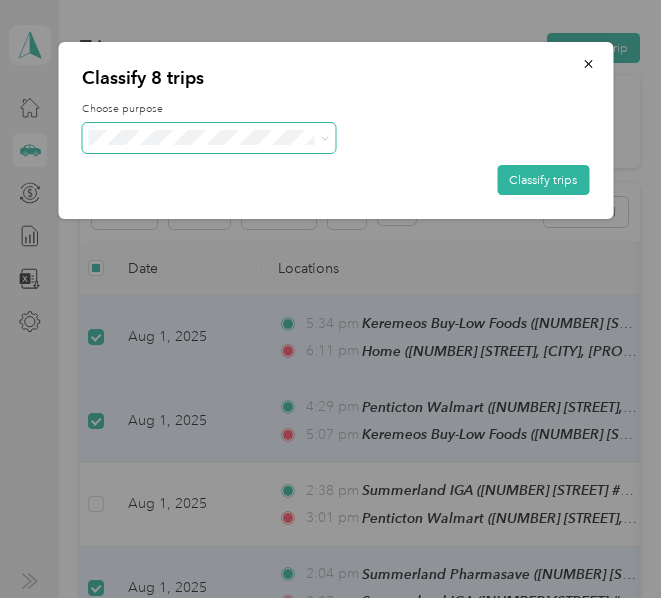 click at bounding box center (209, 138) 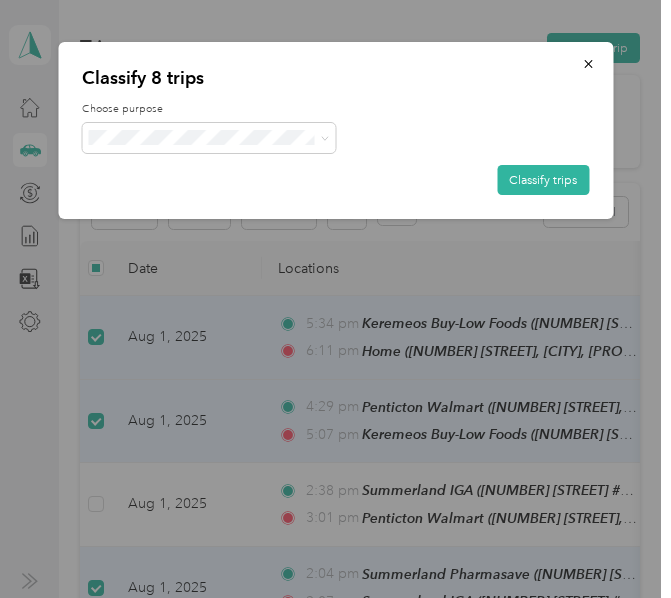 click on "Acosta Canada" at bounding box center (209, 159) 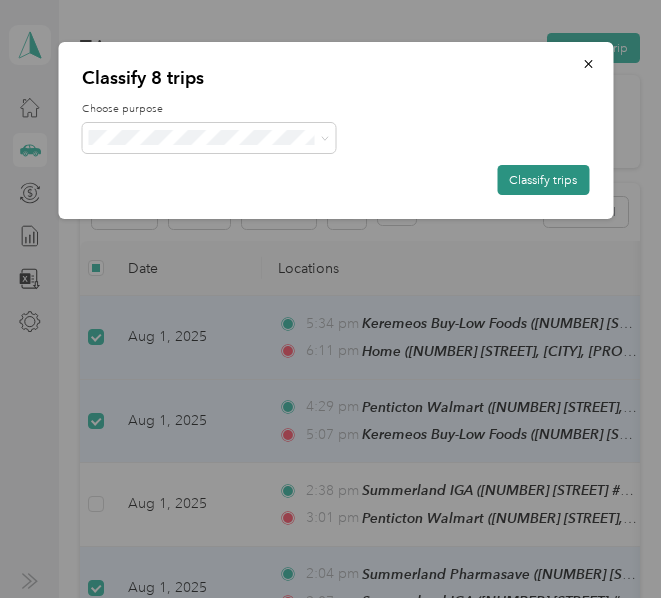 click on "Classify trips" at bounding box center (543, 180) 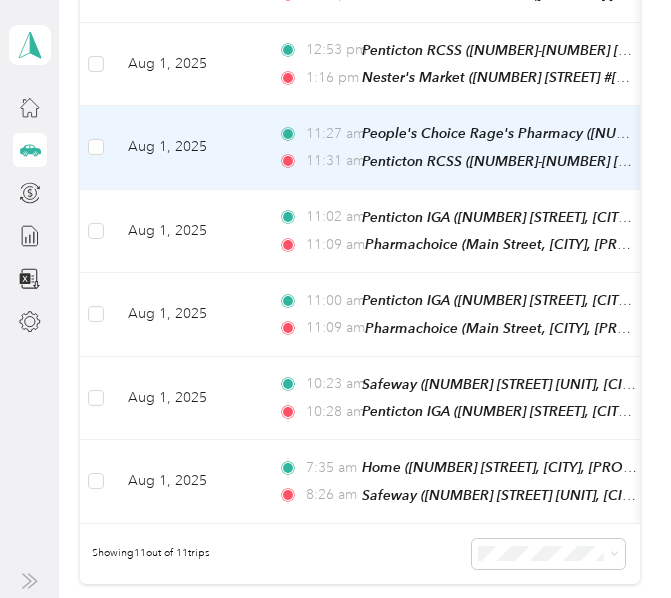 scroll, scrollTop: 800, scrollLeft: 0, axis: vertical 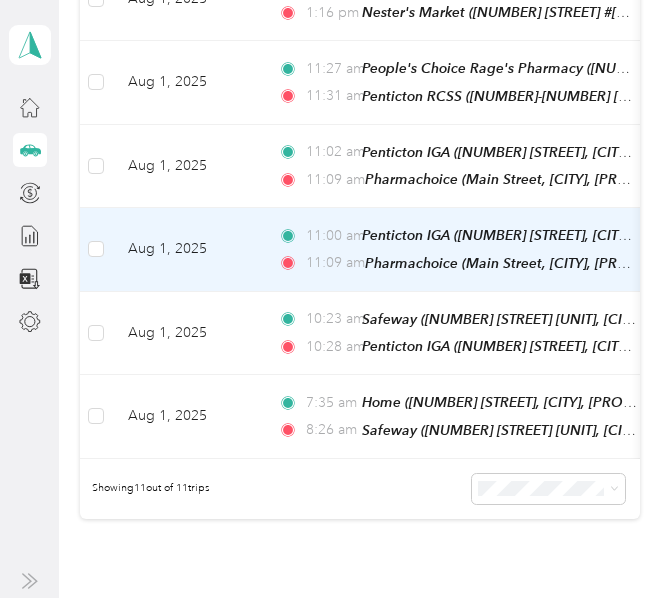 click on "Aug 1, 2025" at bounding box center [187, 250] 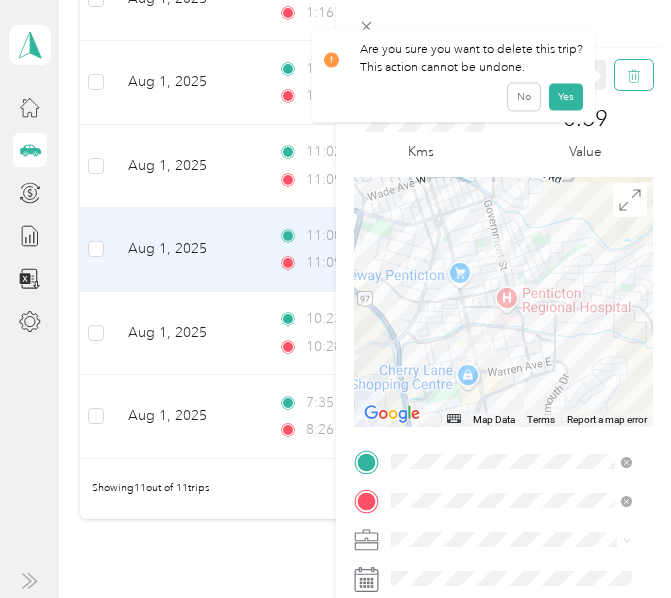 click at bounding box center [634, 75] 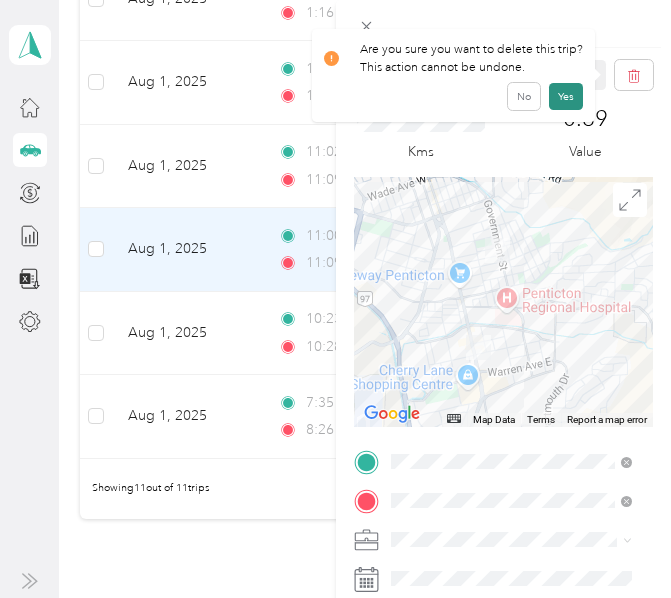 click on "Yes" at bounding box center [566, 96] 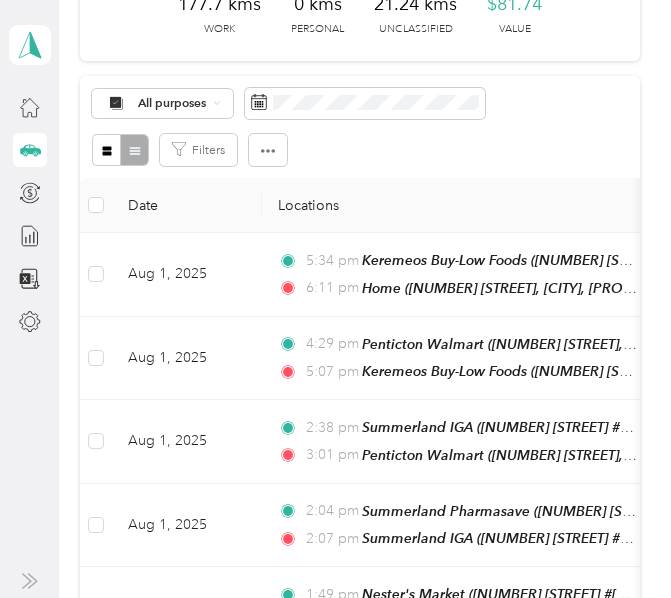scroll, scrollTop: 0, scrollLeft: 0, axis: both 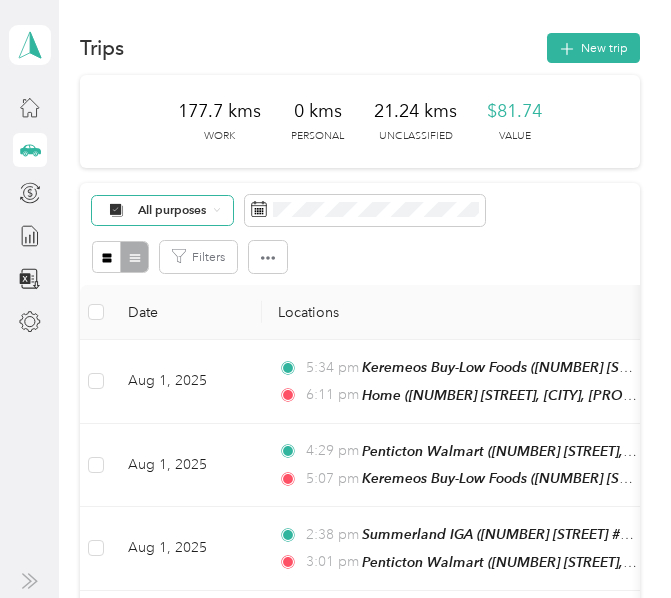 click on "All purposes" at bounding box center [155, 210] 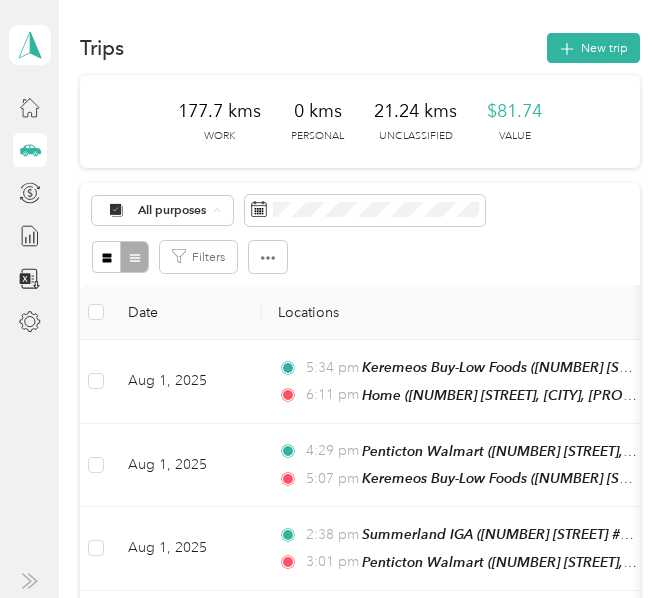 click on "Acosta Canada" at bounding box center (180, 302) 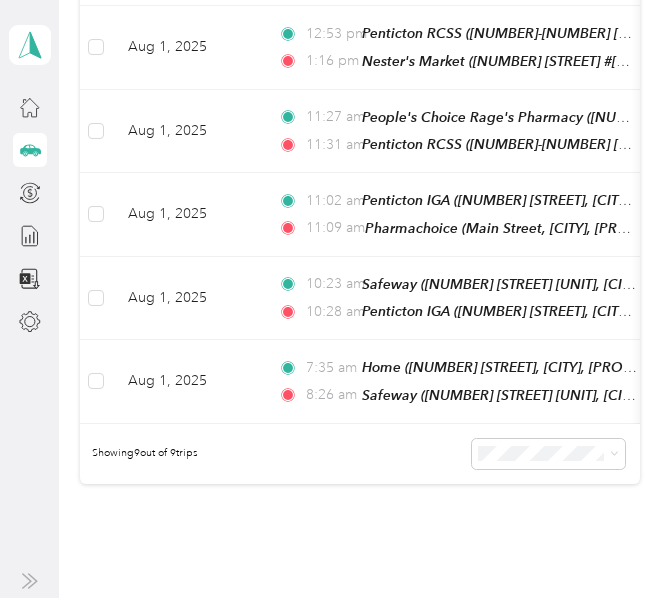 scroll, scrollTop: 700, scrollLeft: 0, axis: vertical 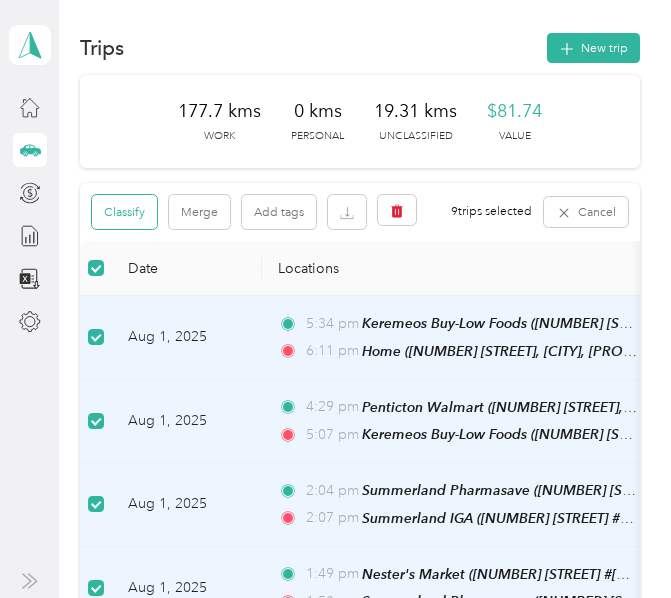 click on "Classify" at bounding box center (124, 212) 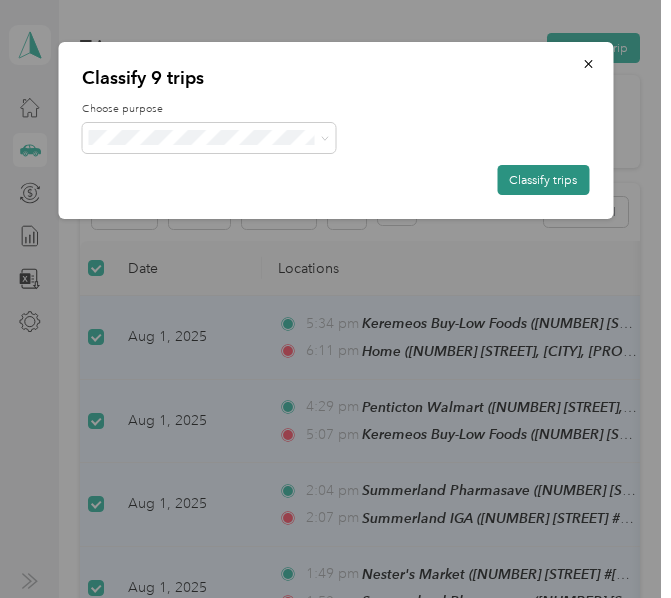 click on "Classify trips" at bounding box center [543, 180] 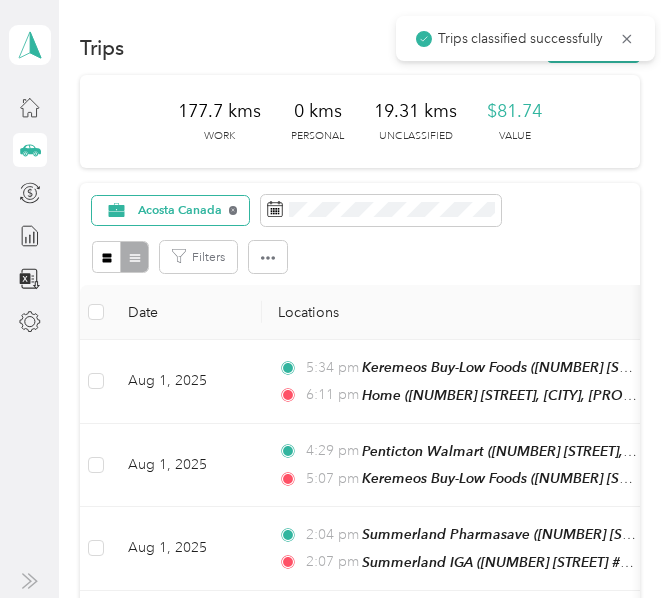 click 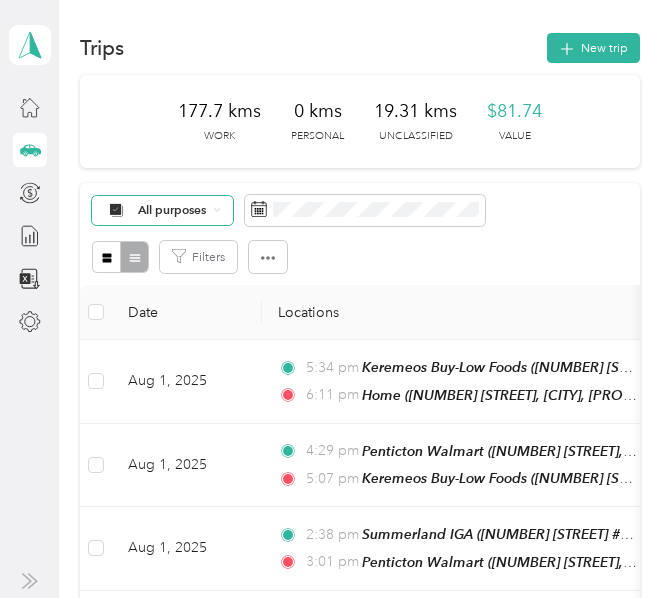 click on "All purposes" at bounding box center (172, 210) 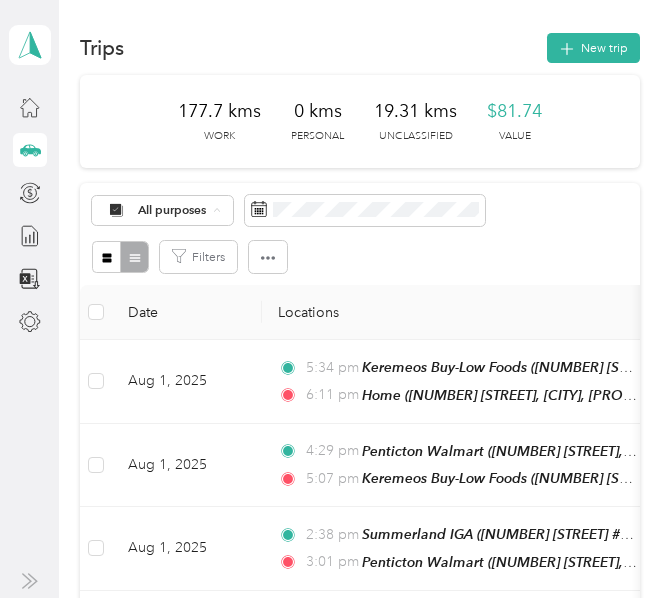 click on "All purposes" at bounding box center (163, 242) 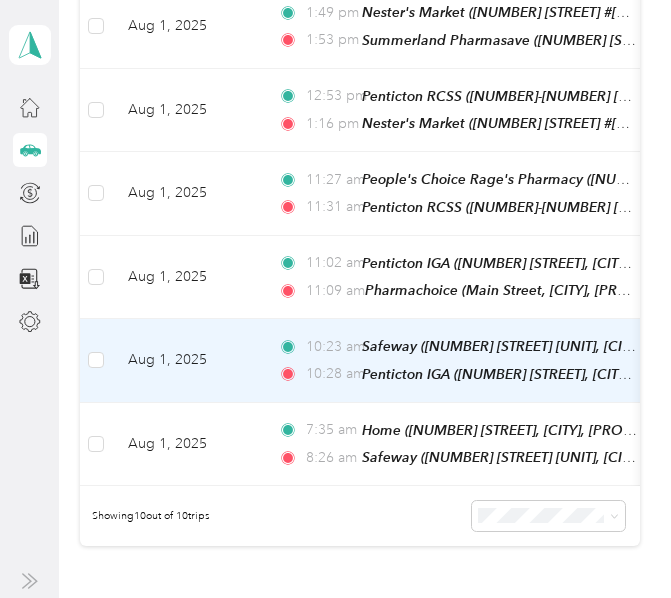 scroll, scrollTop: 669, scrollLeft: 0, axis: vertical 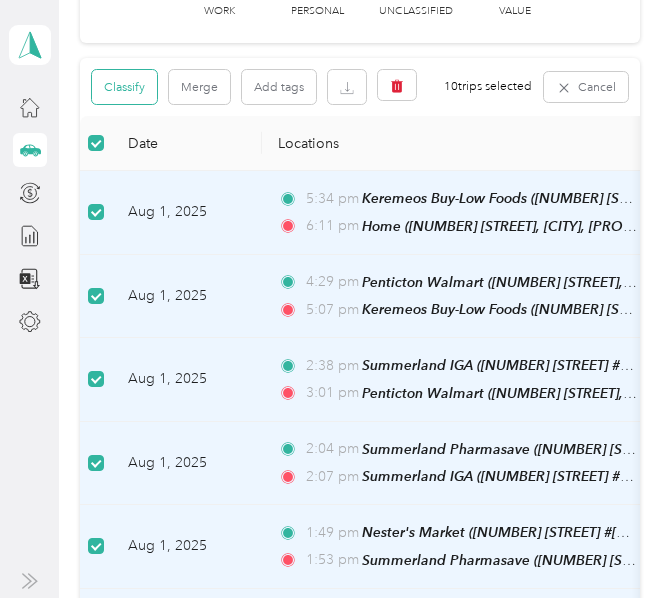 click on "Classify" at bounding box center [124, 87] 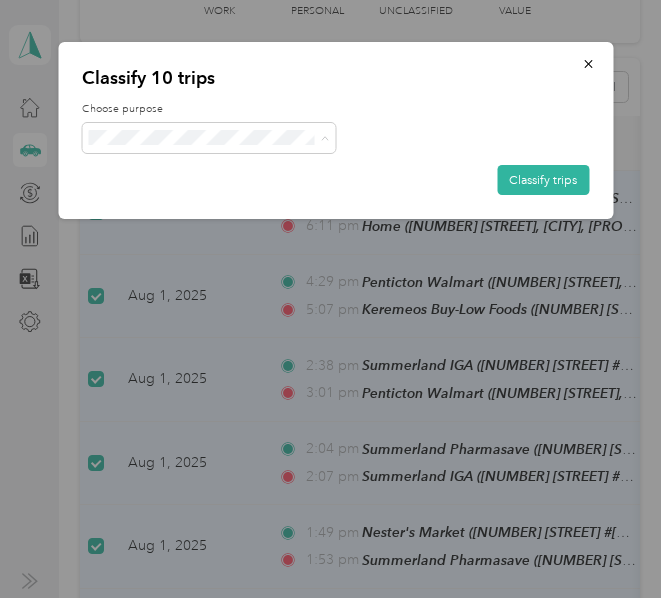 click on "Acosta Canada" at bounding box center [216, 170] 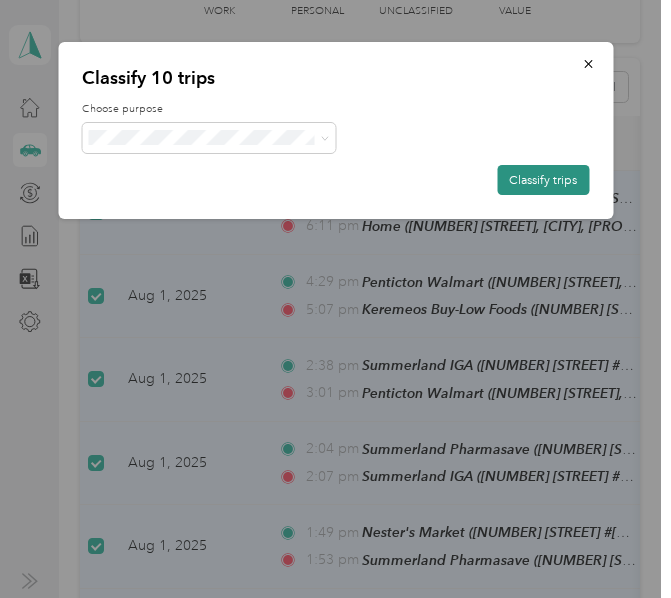 click on "Classify trips" at bounding box center [543, 180] 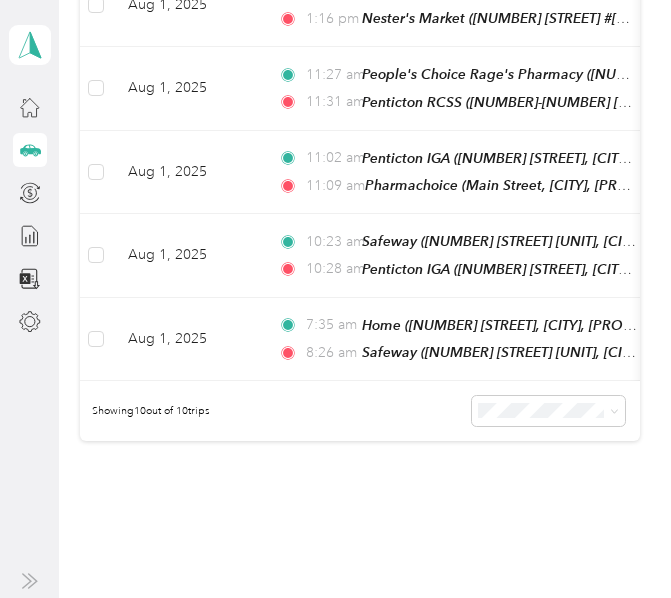 scroll, scrollTop: 825, scrollLeft: 0, axis: vertical 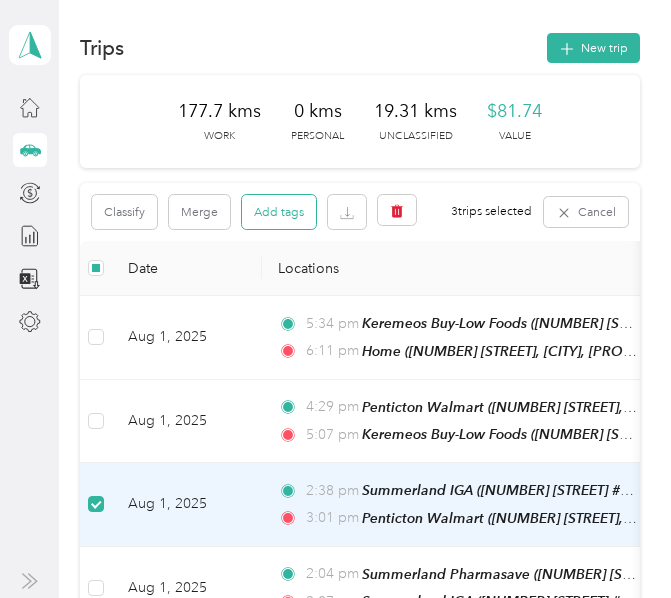 click on "Add tags" at bounding box center (279, 212) 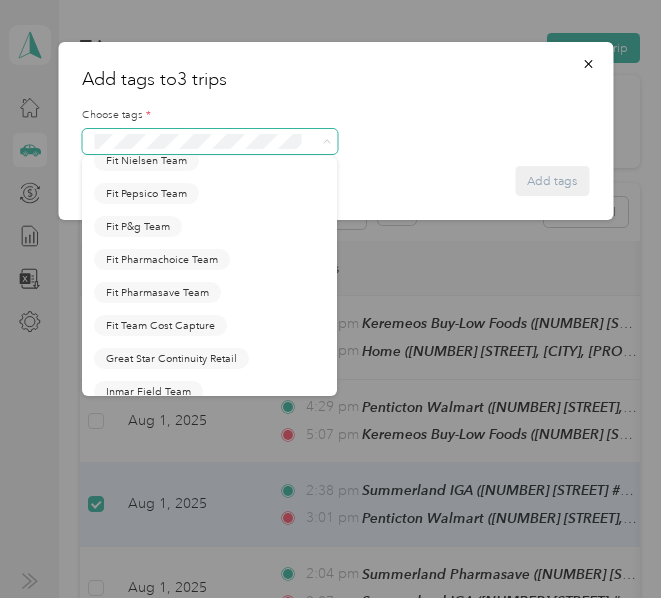 scroll, scrollTop: 500, scrollLeft: 0, axis: vertical 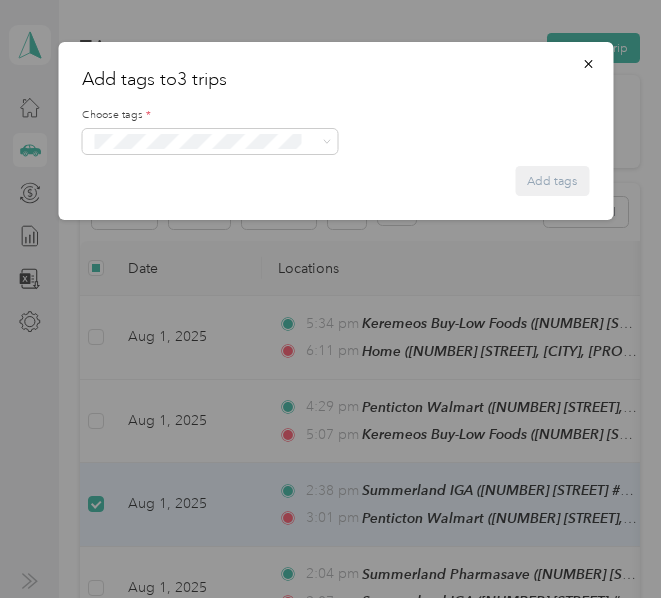 click on "Fit Pepsico Team" at bounding box center (146, 195) 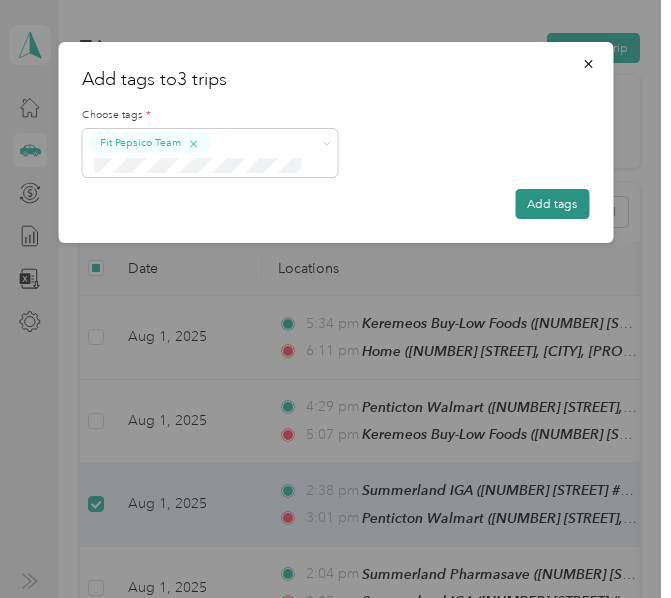 click on "Add tags" at bounding box center [552, 204] 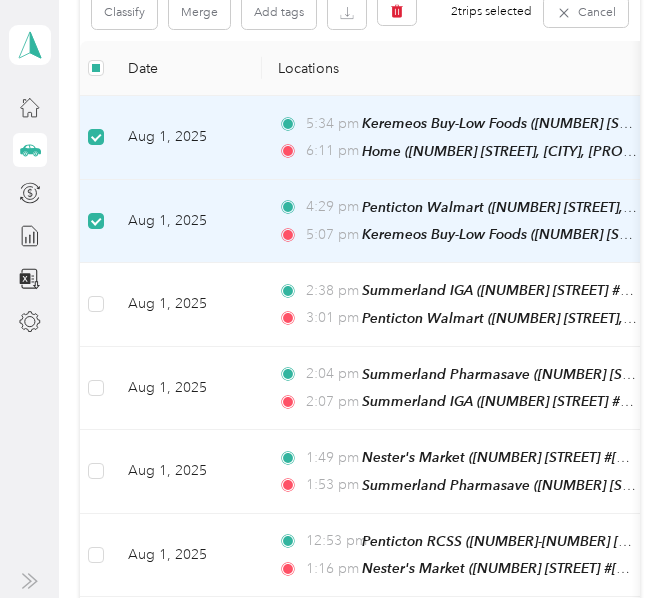 scroll, scrollTop: 300, scrollLeft: 0, axis: vertical 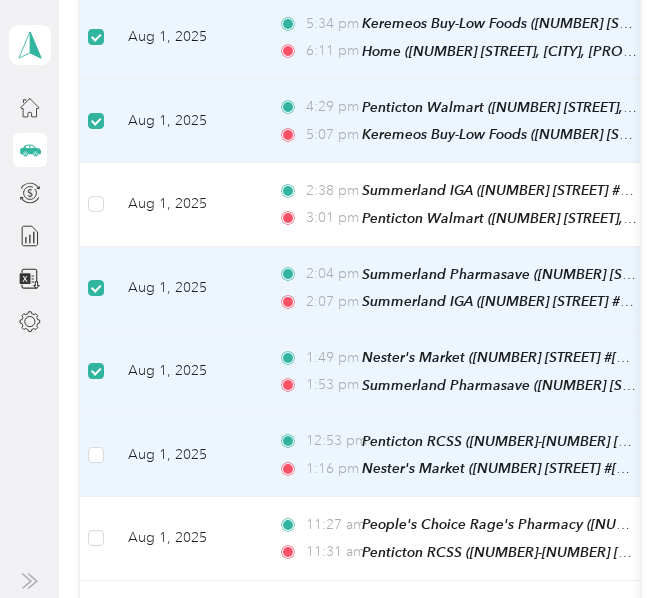 click at bounding box center (96, 456) 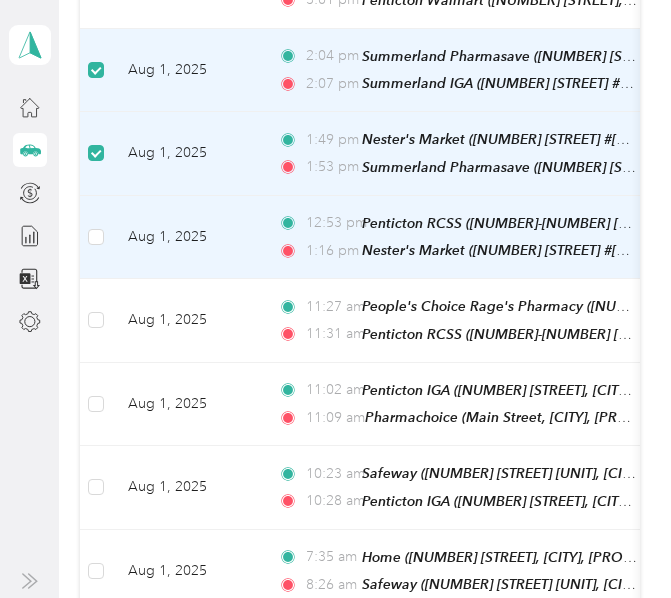 scroll, scrollTop: 700, scrollLeft: 0, axis: vertical 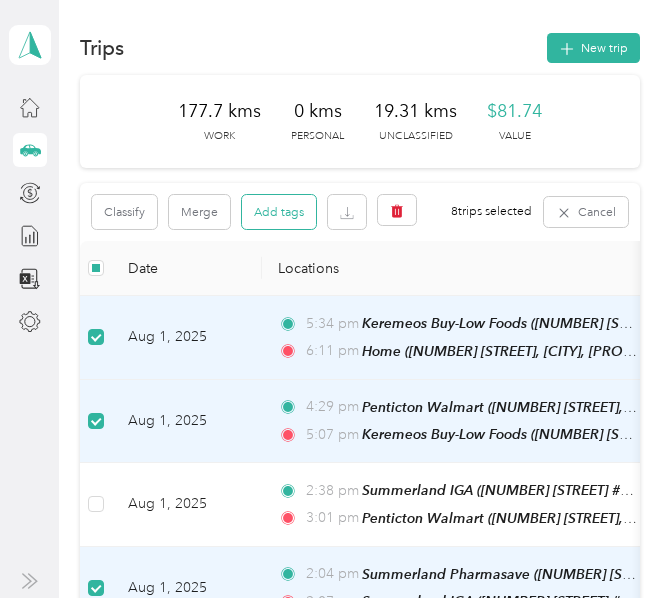 click on "Add tags" at bounding box center [279, 212] 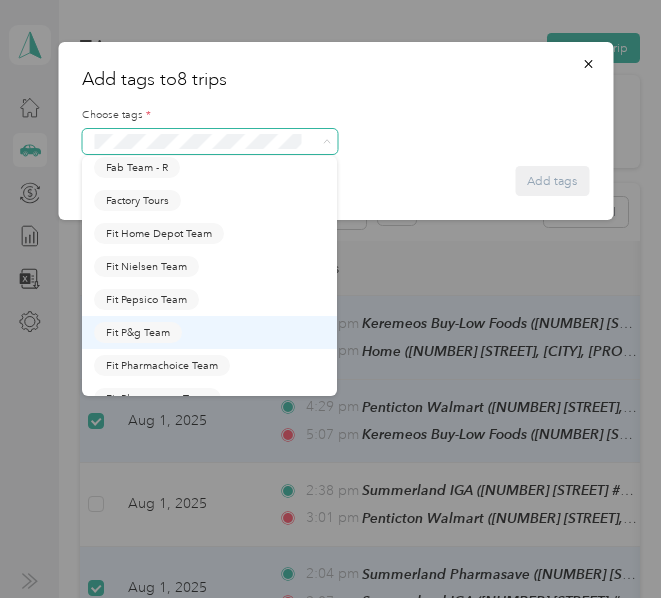 scroll, scrollTop: 400, scrollLeft: 0, axis: vertical 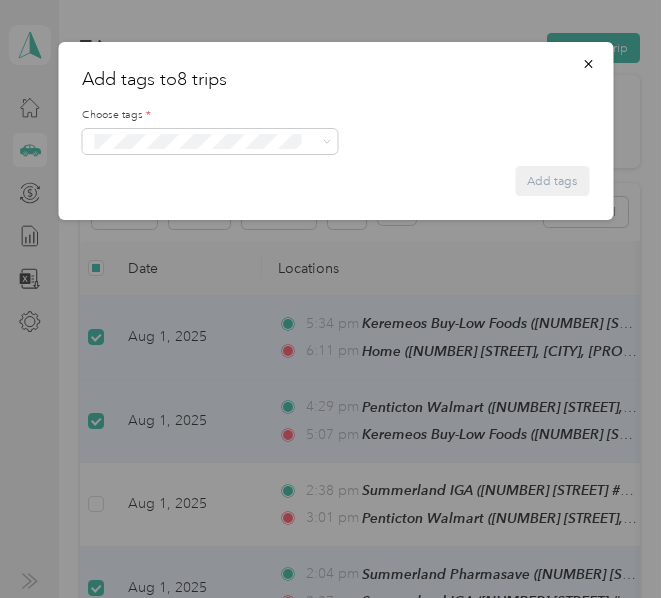 click on "Fit Pepsico Team" at bounding box center (146, 298) 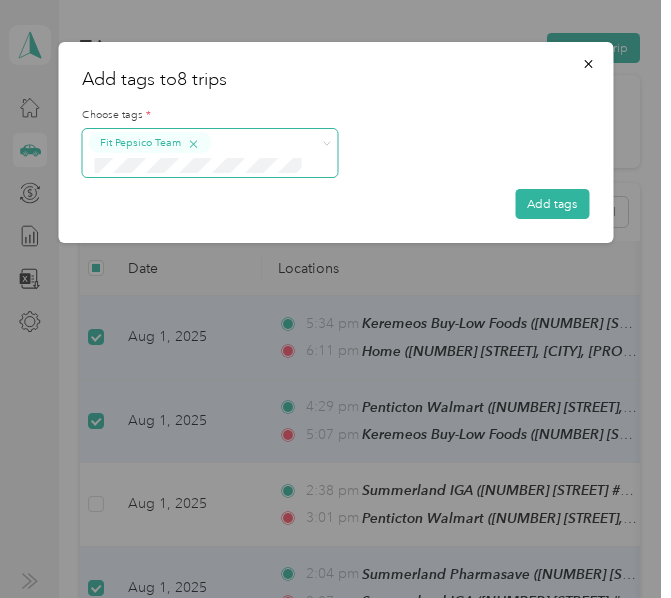 click 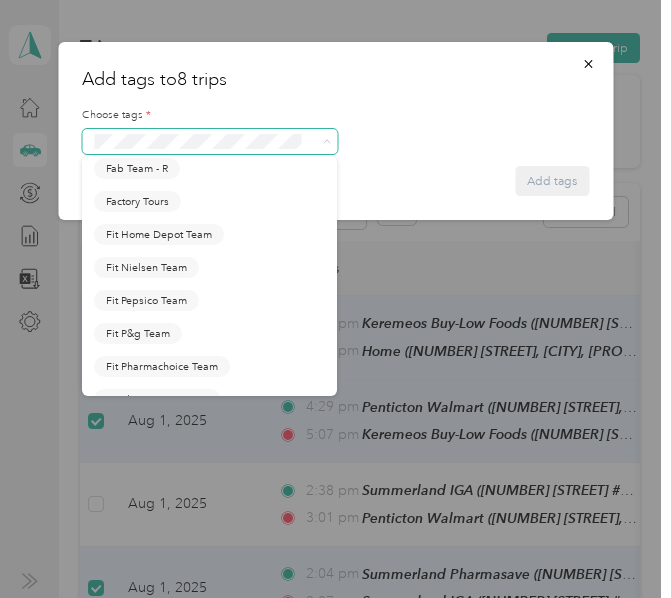 scroll, scrollTop: 500, scrollLeft: 0, axis: vertical 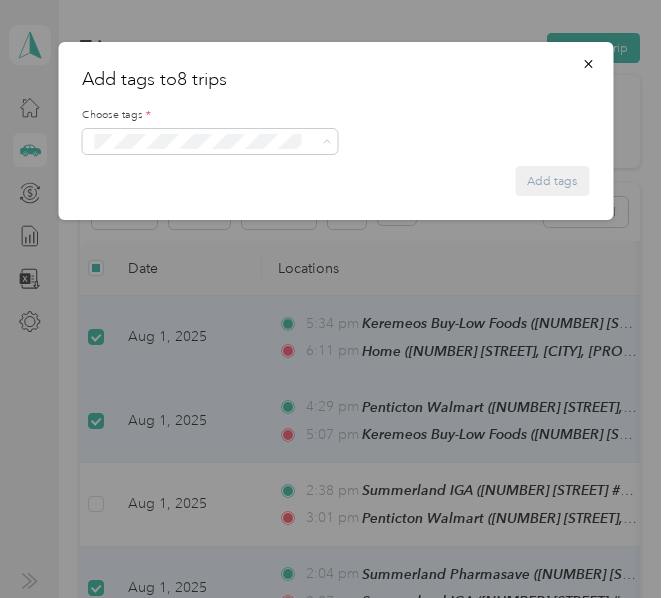 click on "Fit Nielsen Team" at bounding box center (209, 167) 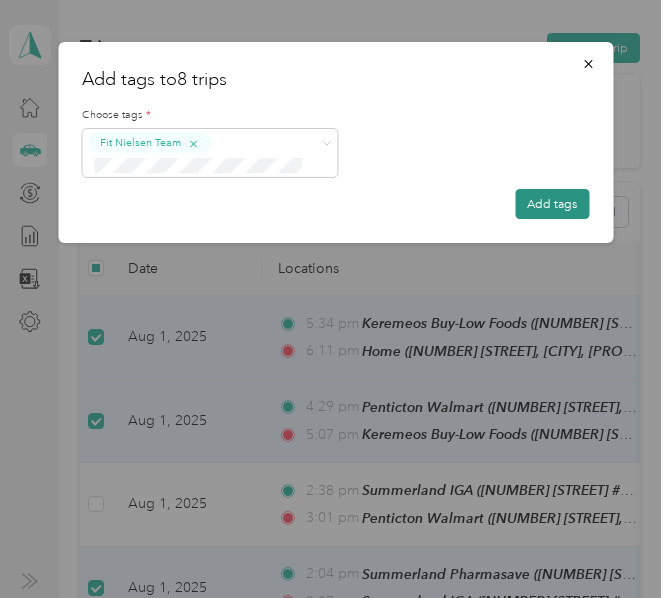 click on "Add tags" at bounding box center (552, 204) 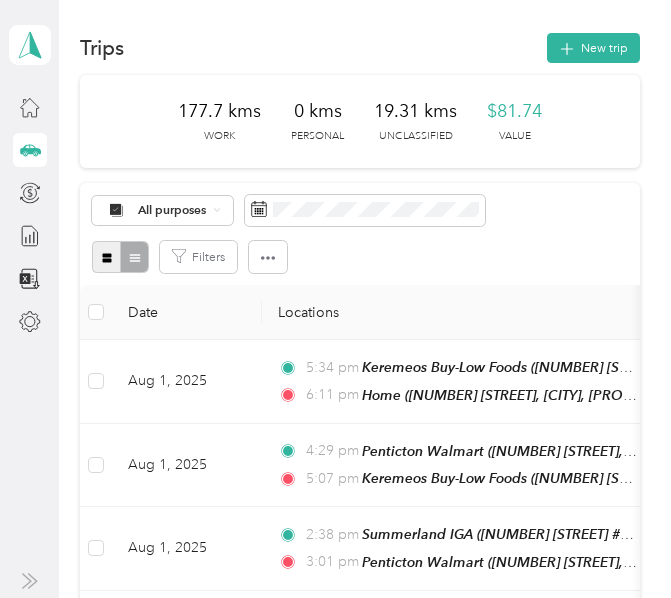 click 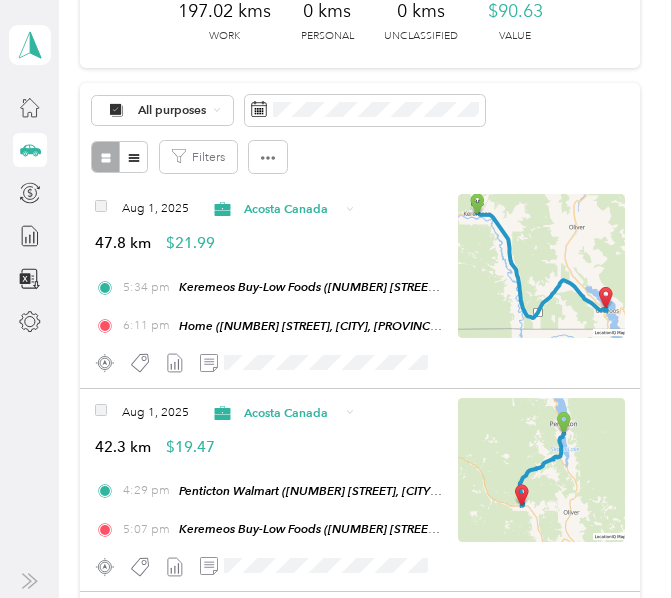 scroll, scrollTop: 0, scrollLeft: 0, axis: both 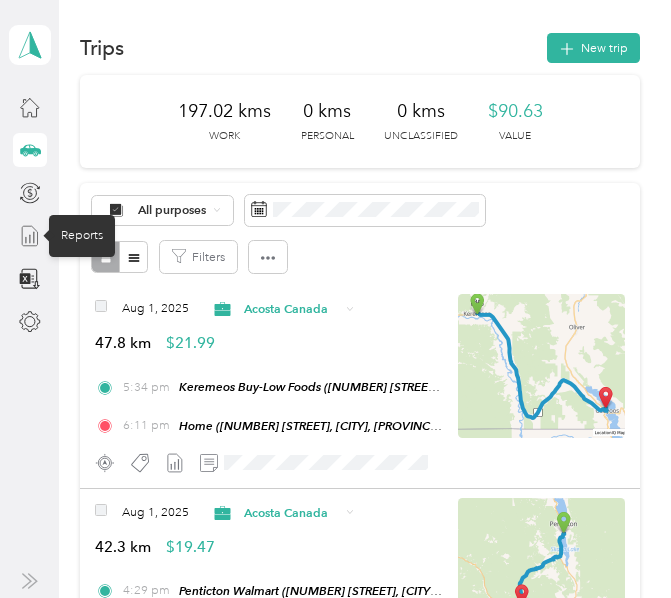 click 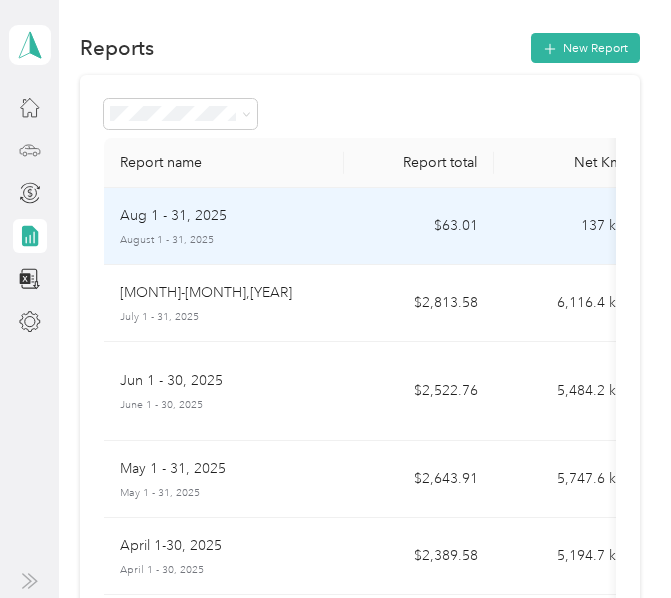 click on "August 1 - 31, 2025" at bounding box center [224, 240] 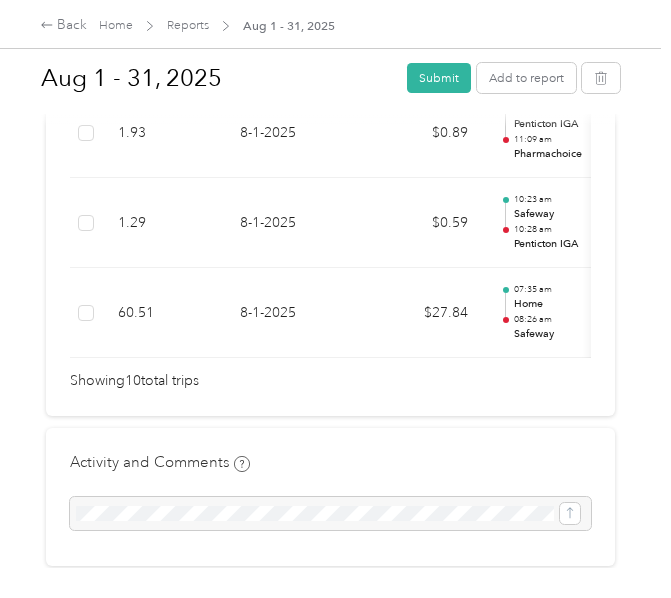 scroll, scrollTop: 1200, scrollLeft: 0, axis: vertical 